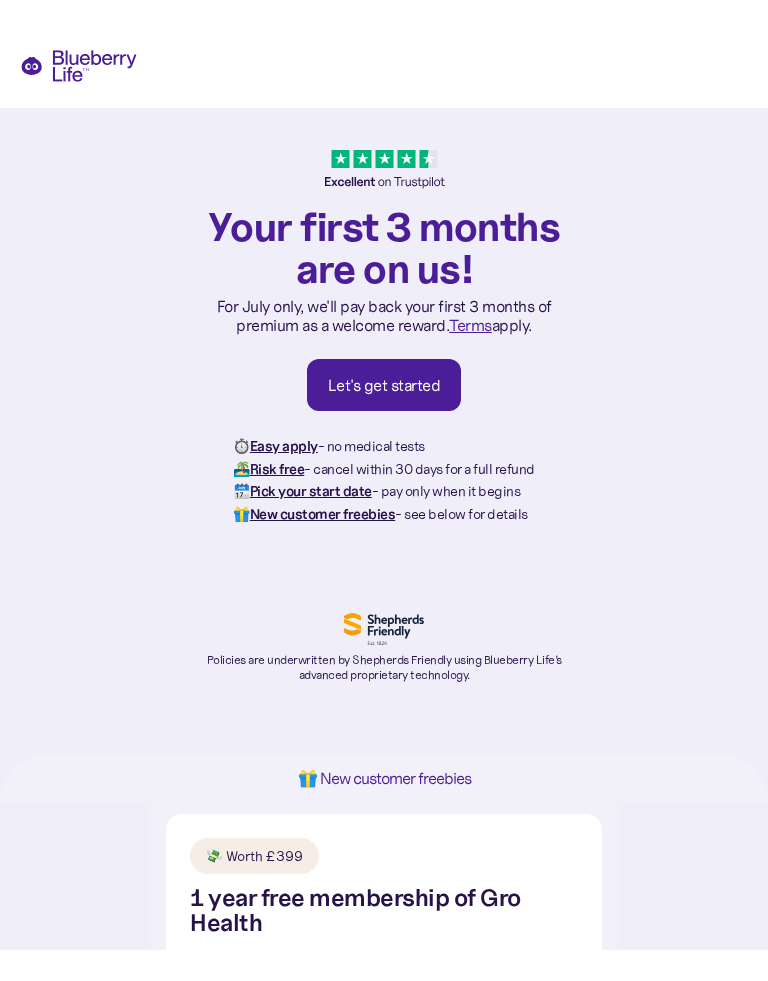 scroll, scrollTop: 5, scrollLeft: 0, axis: vertical 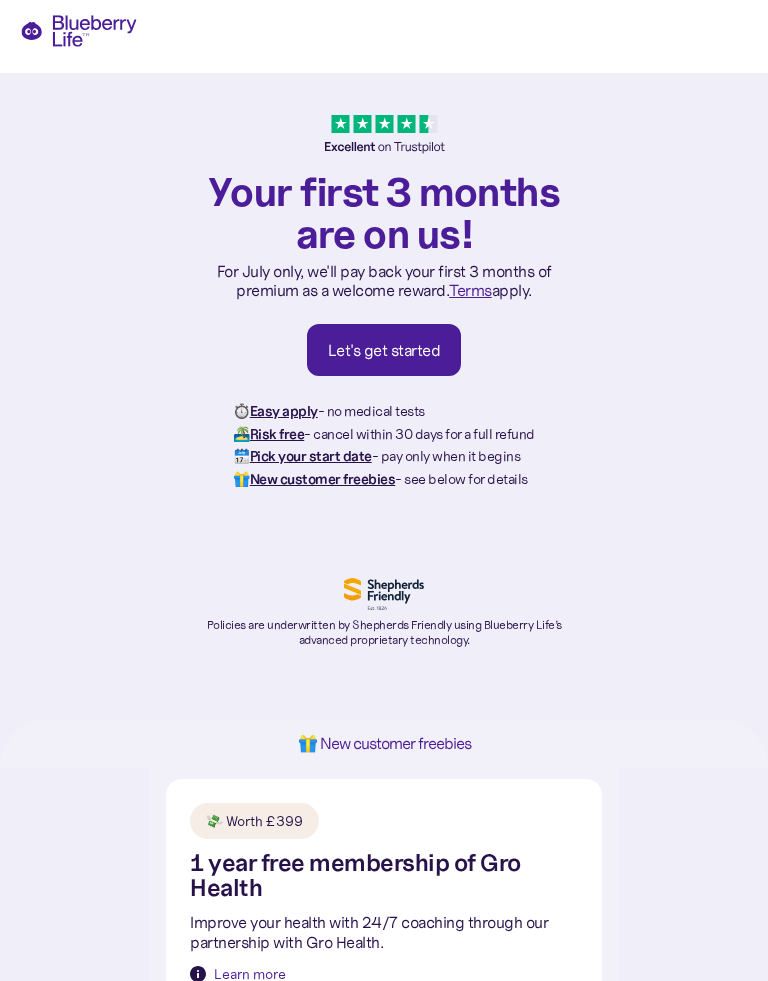 click on "Let's get started" at bounding box center [384, 350] 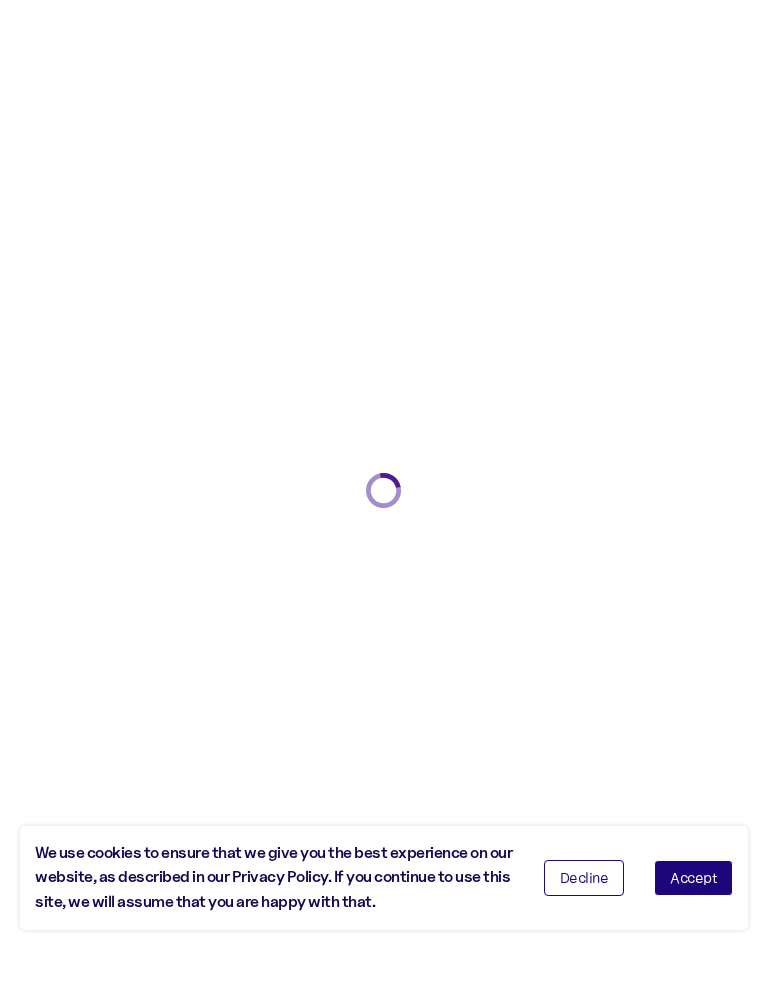 scroll, scrollTop: 0, scrollLeft: 0, axis: both 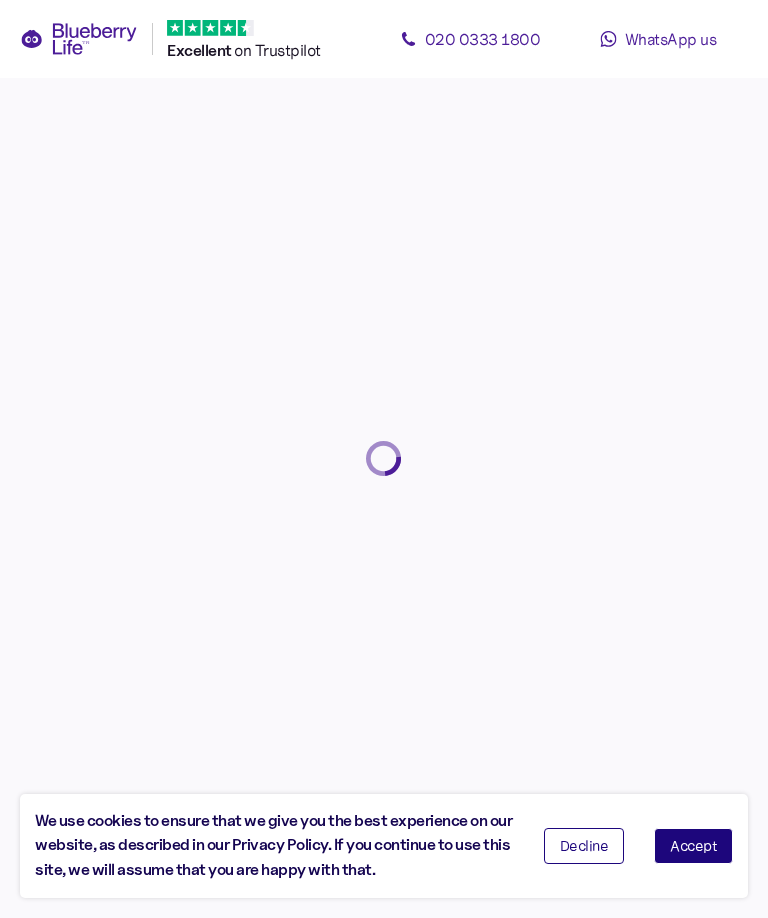click on "Accept" at bounding box center [693, 846] 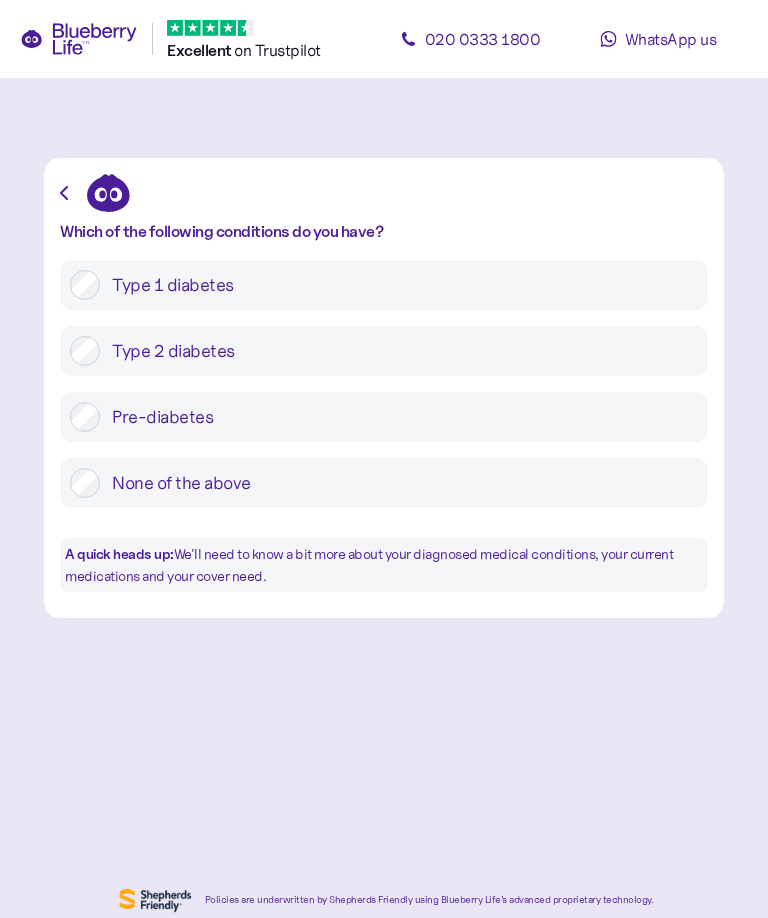 click on "Type 2 diabetes" at bounding box center (399, 351) 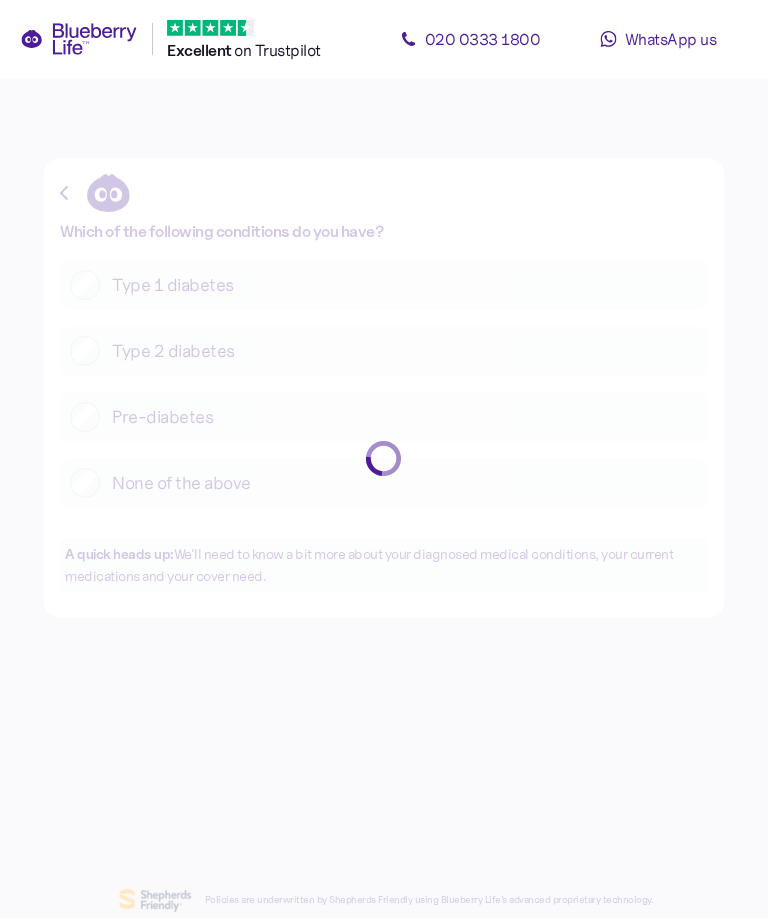 click at bounding box center [384, 459] 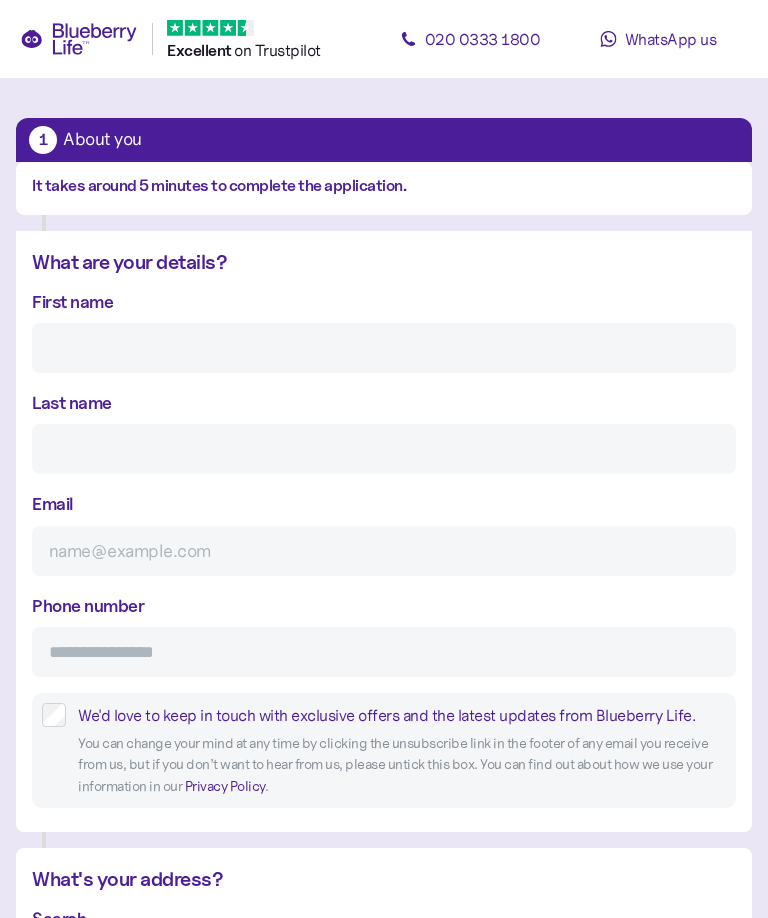 click on "First name" at bounding box center [384, 348] 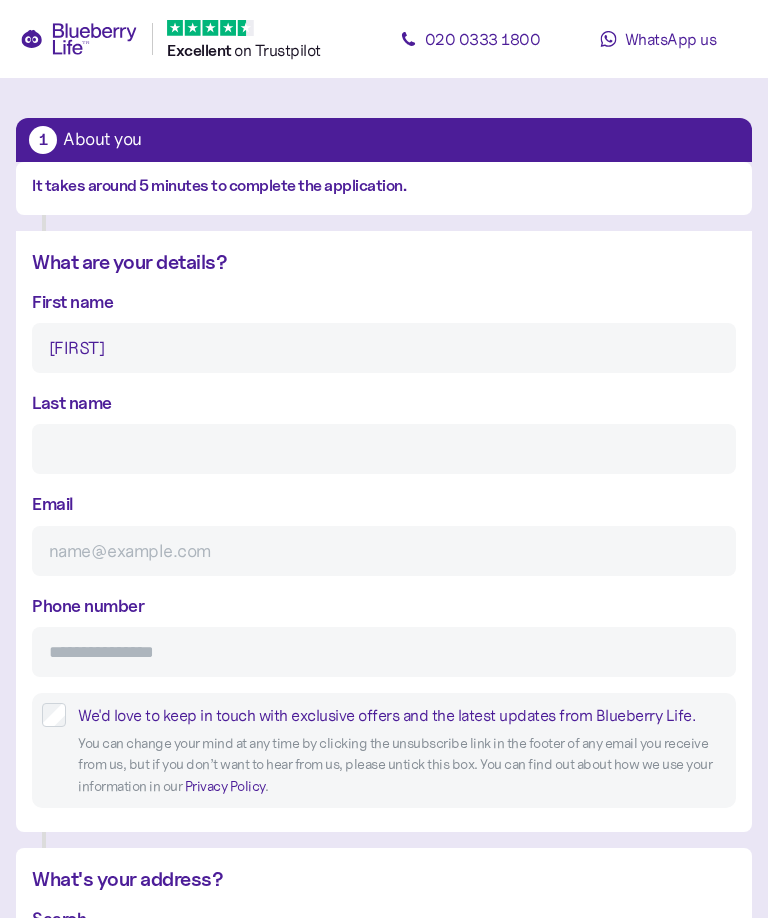 type on "[FIRST]" 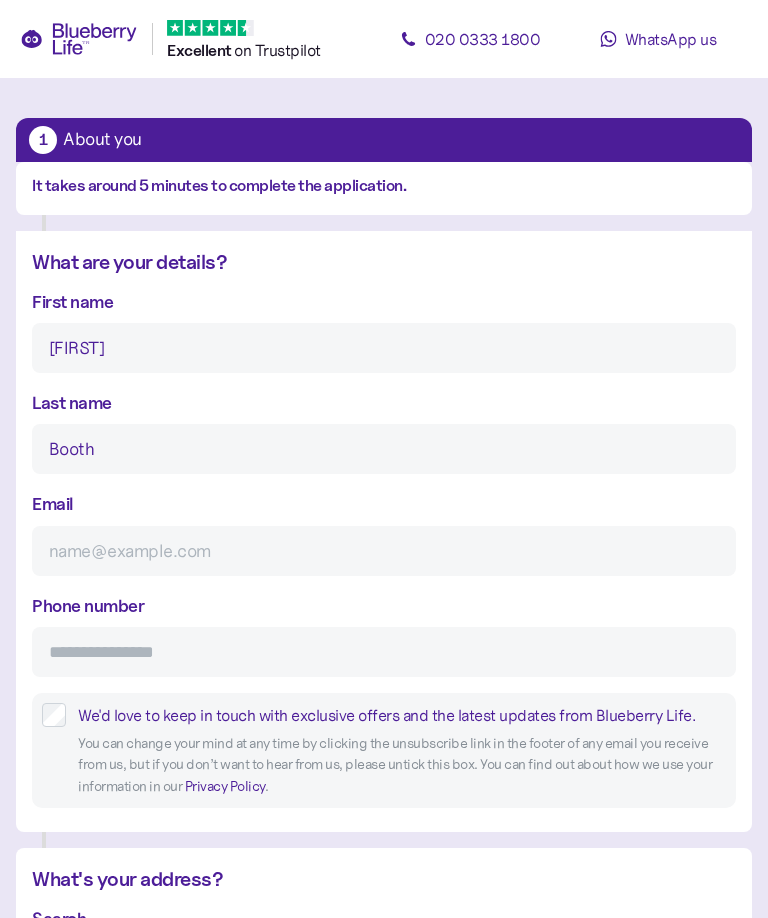 type on "Booth" 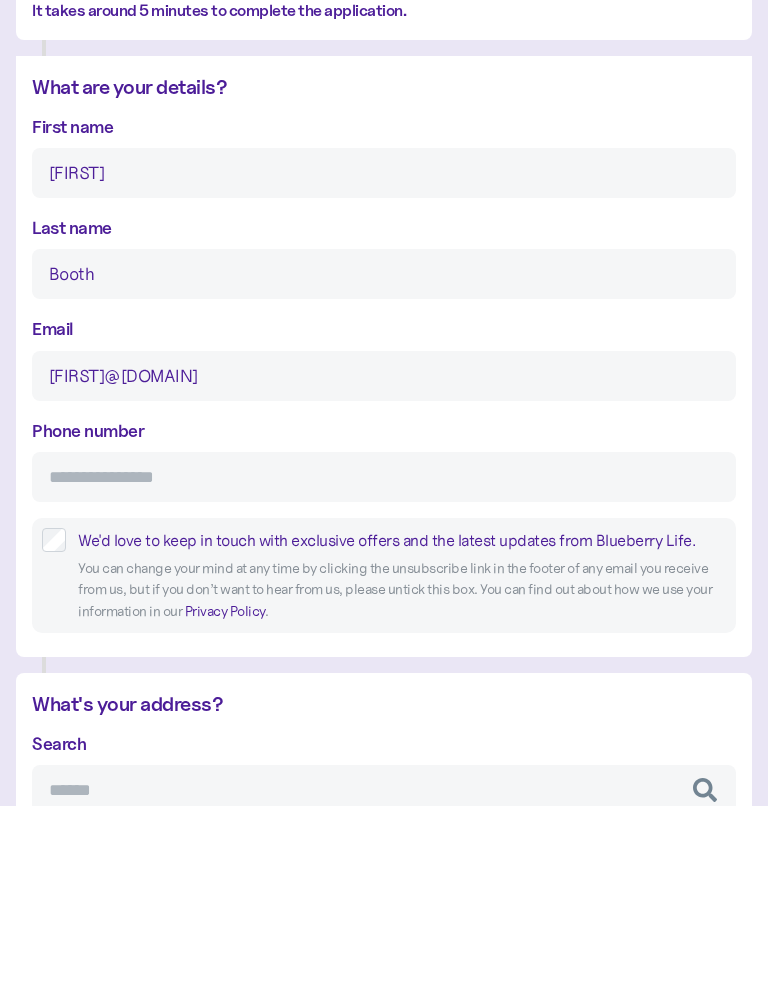 type on "[FIRST]@[DOMAIN]" 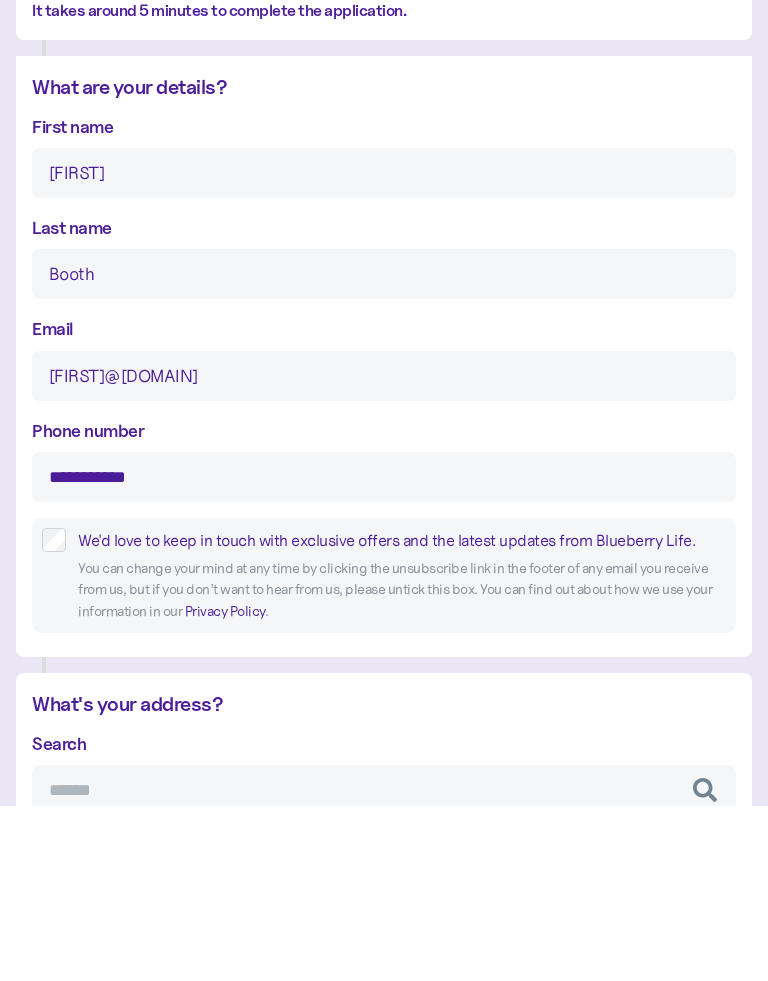 type on "**********" 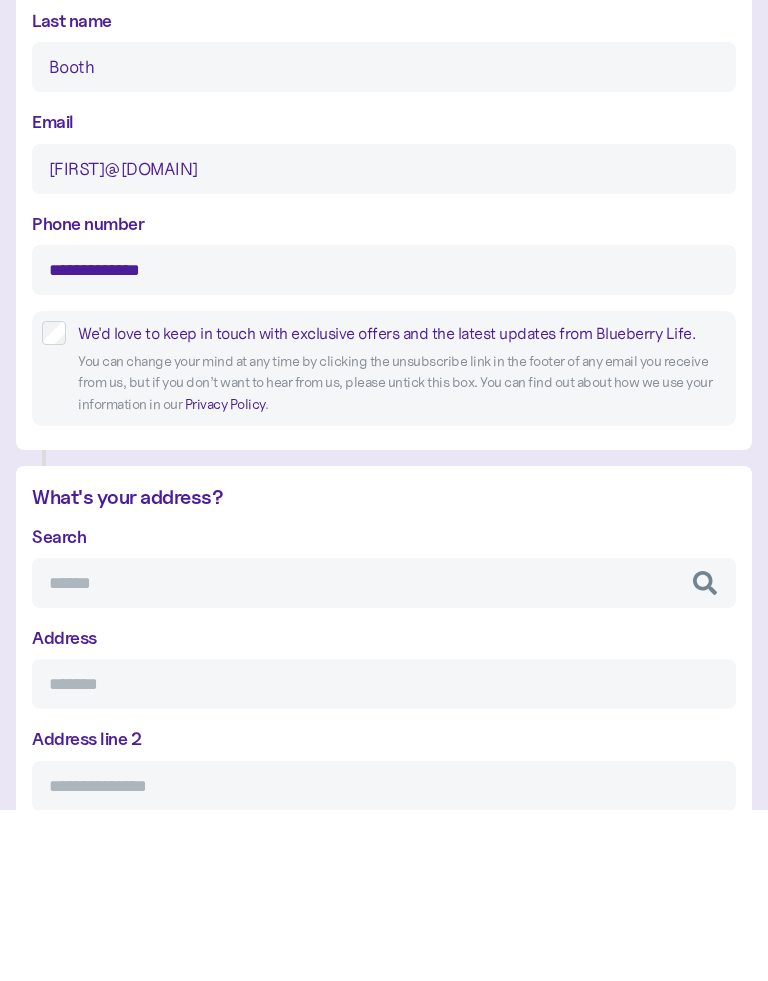 scroll, scrollTop: 214, scrollLeft: 0, axis: vertical 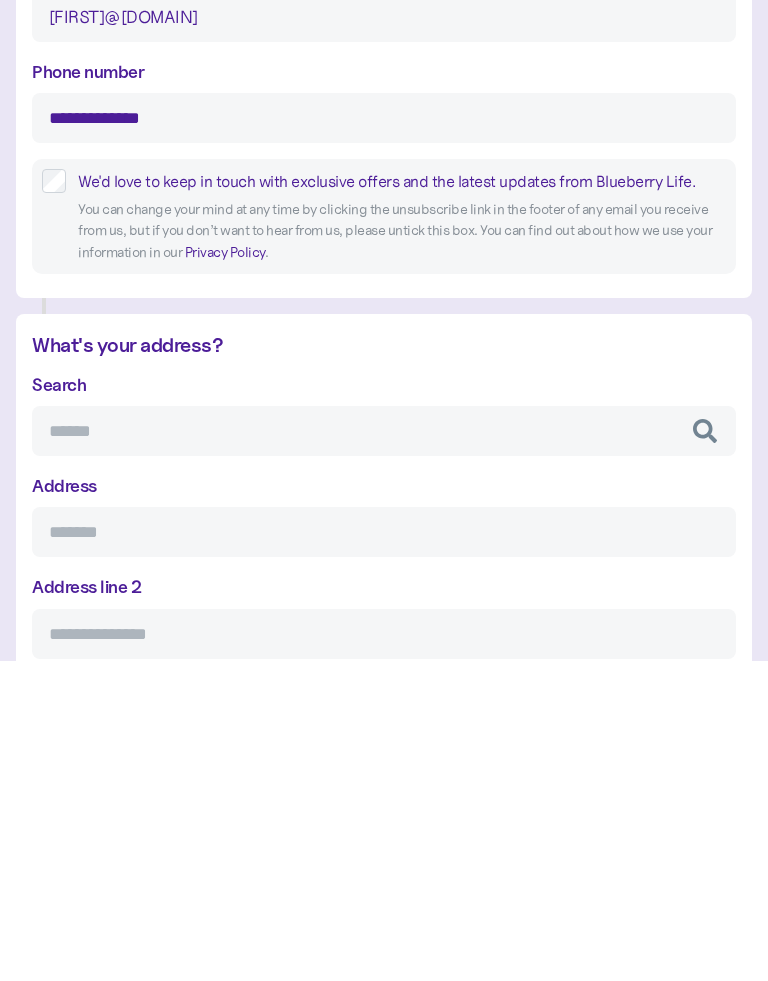 click on "Search" at bounding box center (384, 751) 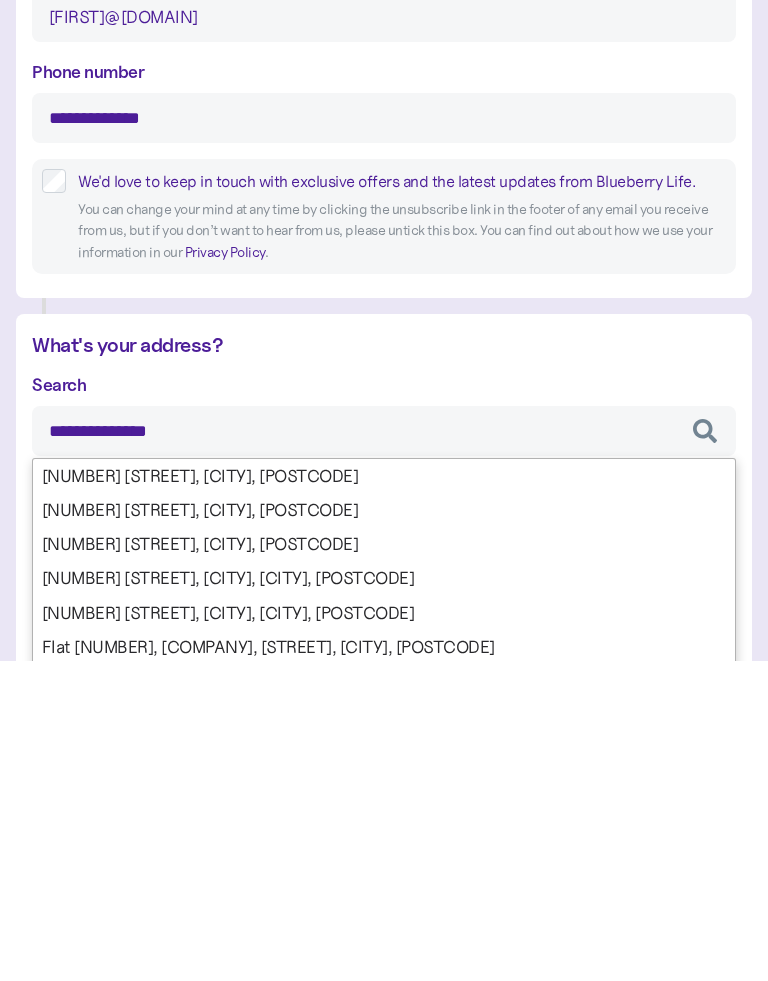 type on "**********" 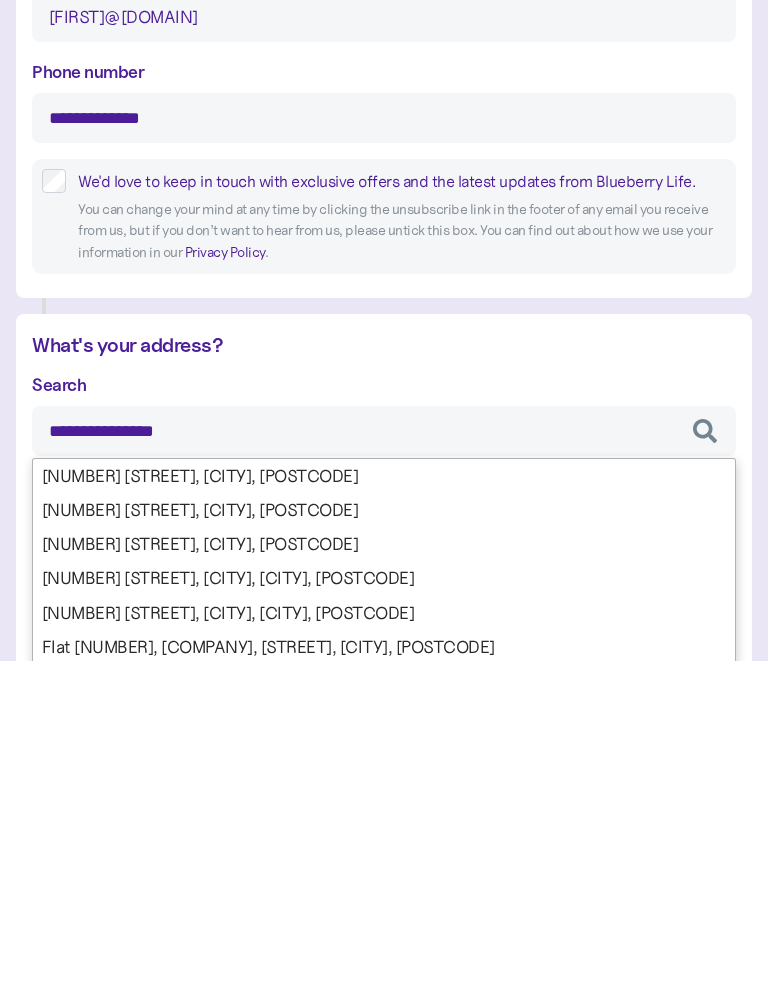 click on "**********" at bounding box center [384, 987] 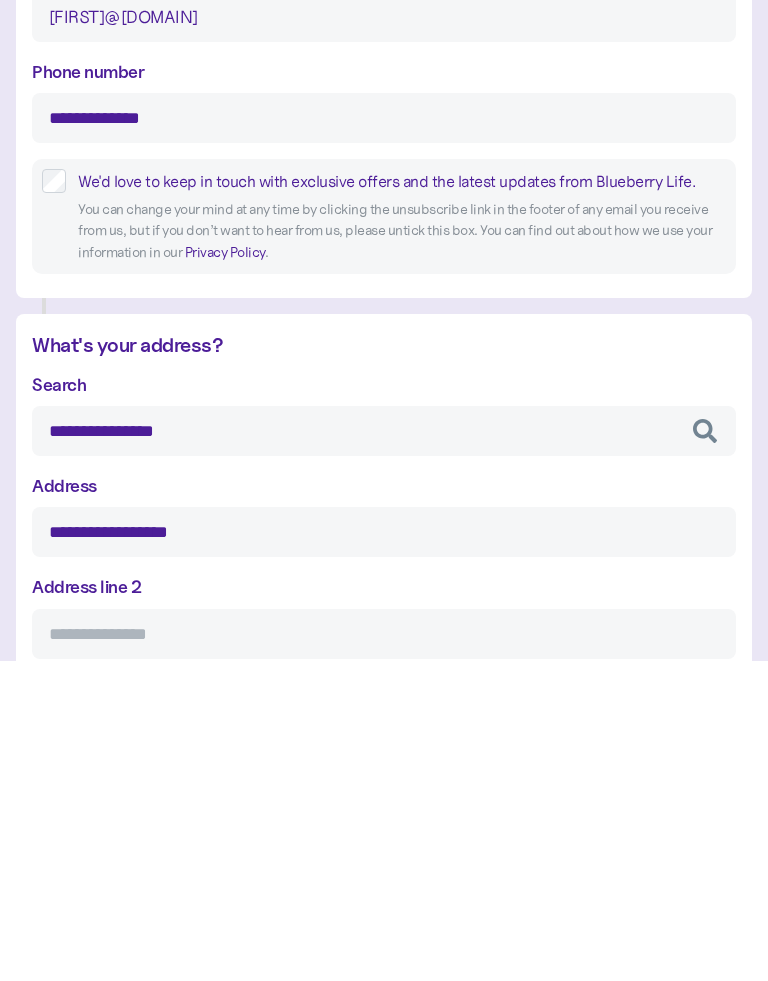 type on "**********" 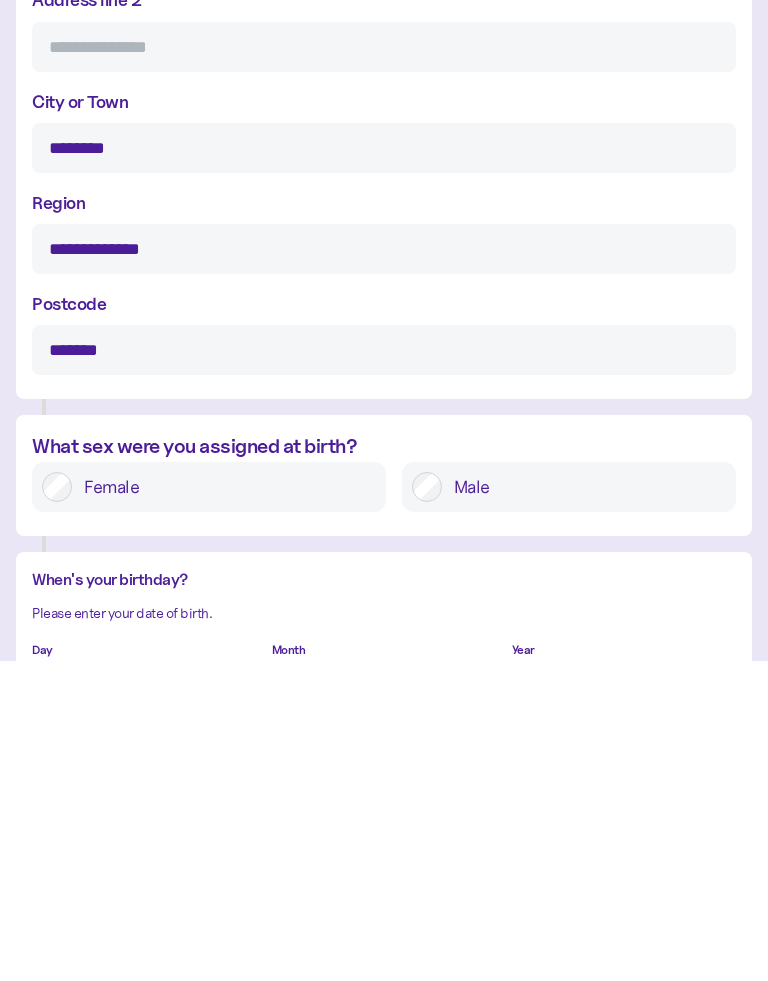 type on "**********" 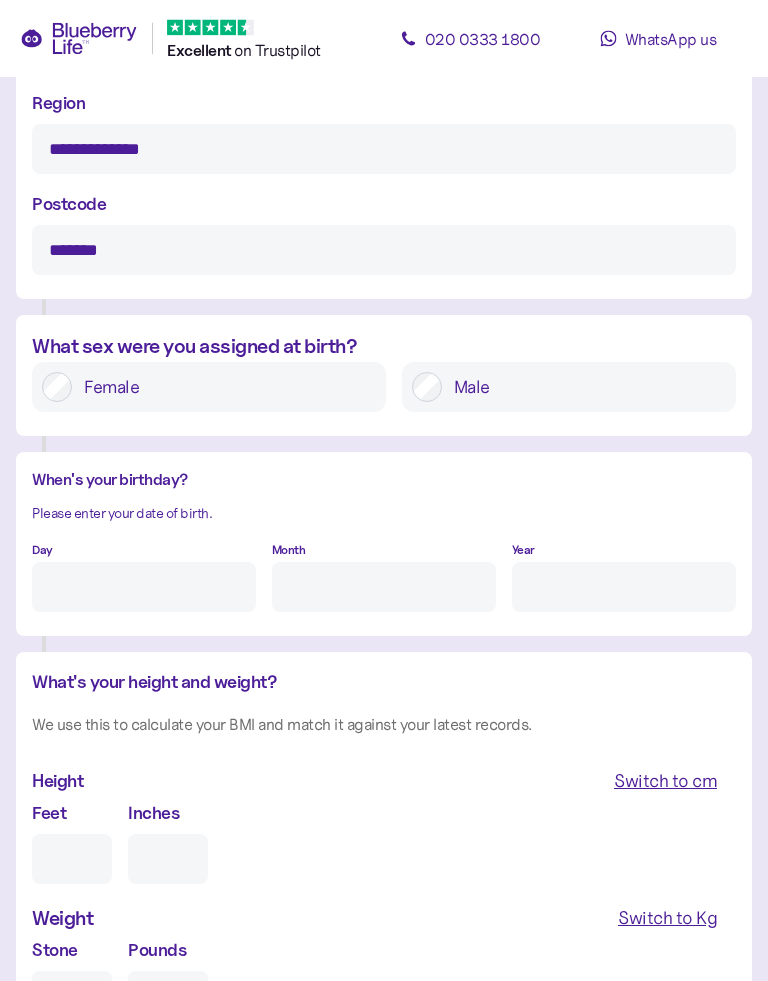 scroll, scrollTop: 1222, scrollLeft: 0, axis: vertical 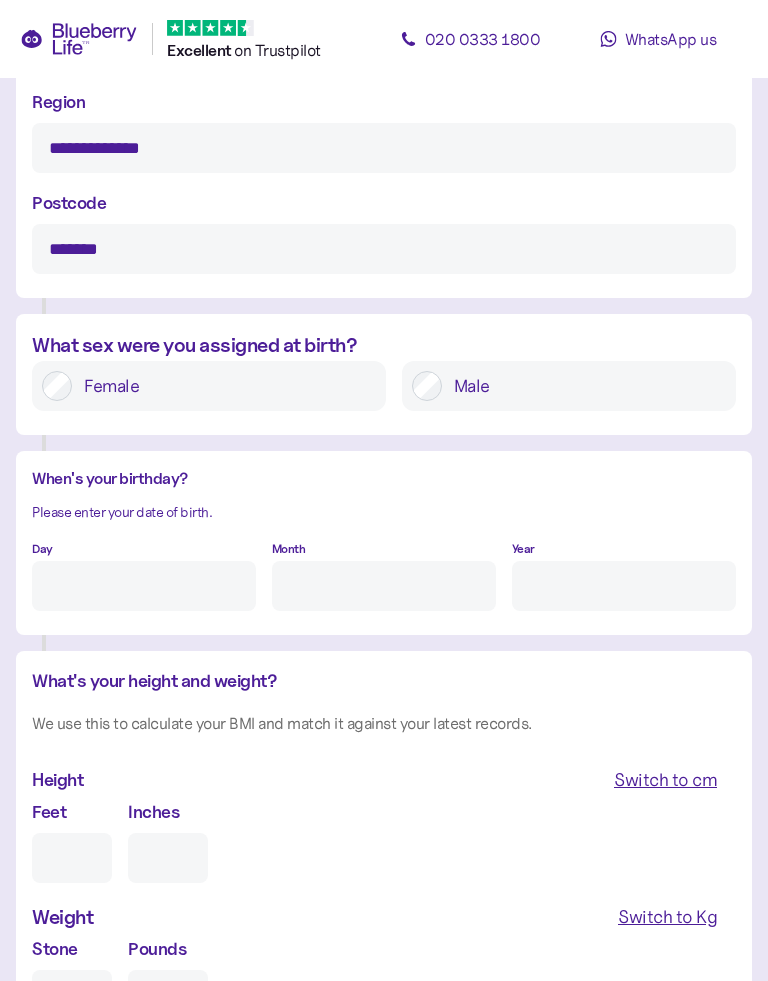 click on "Day" at bounding box center (144, 586) 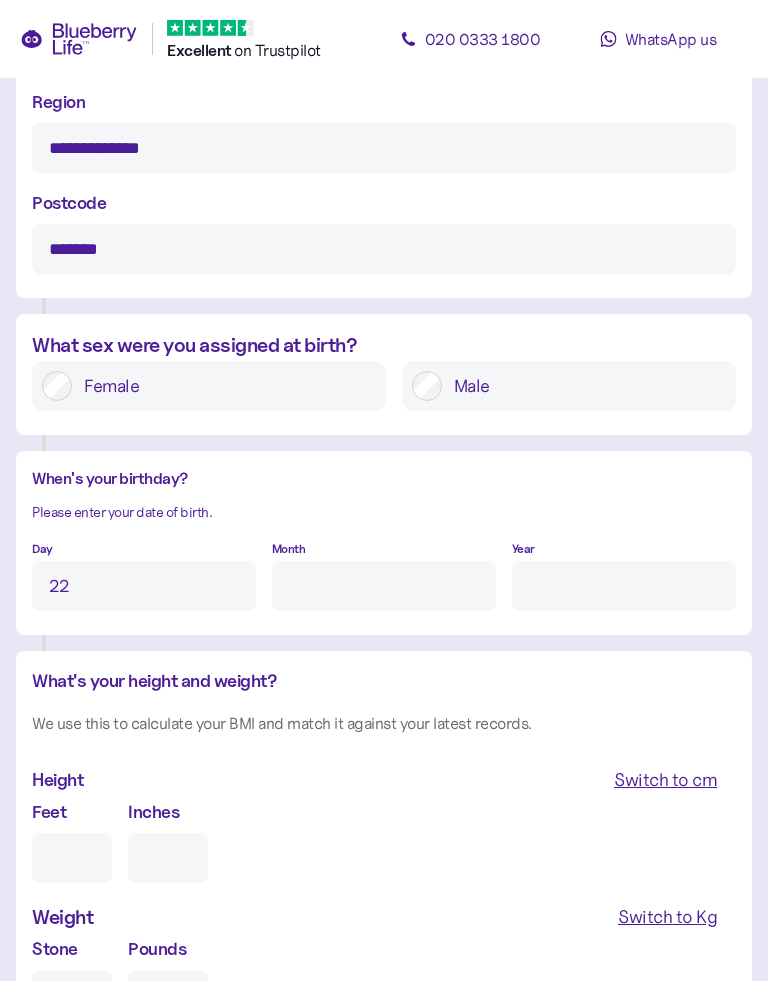 type on "22" 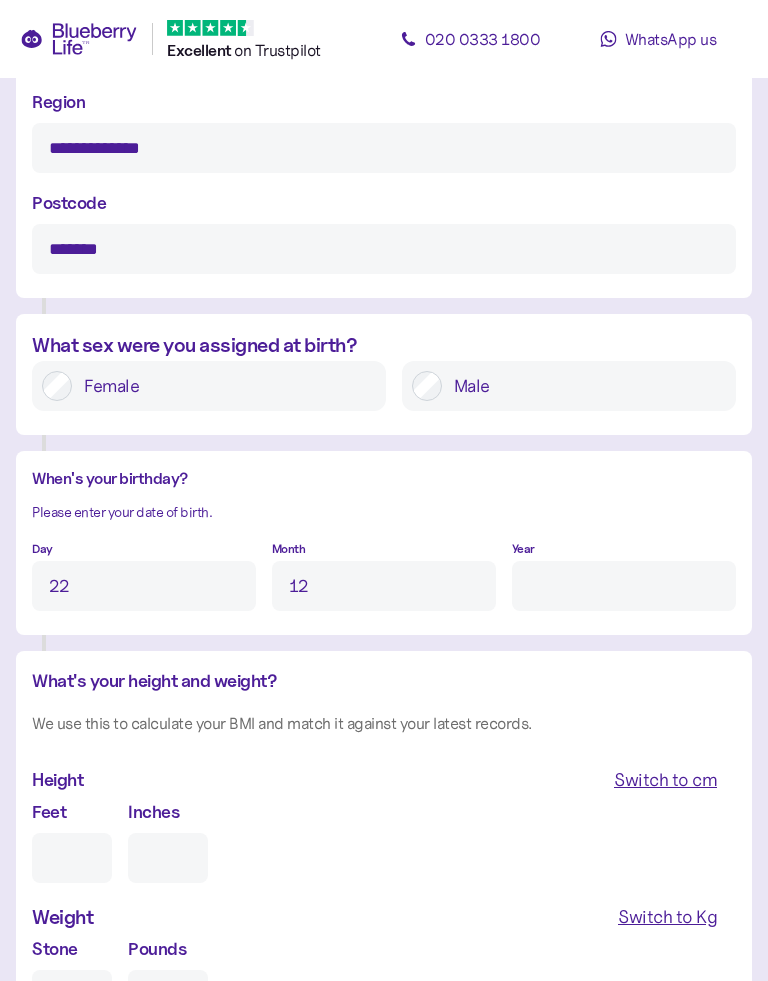 type on "12" 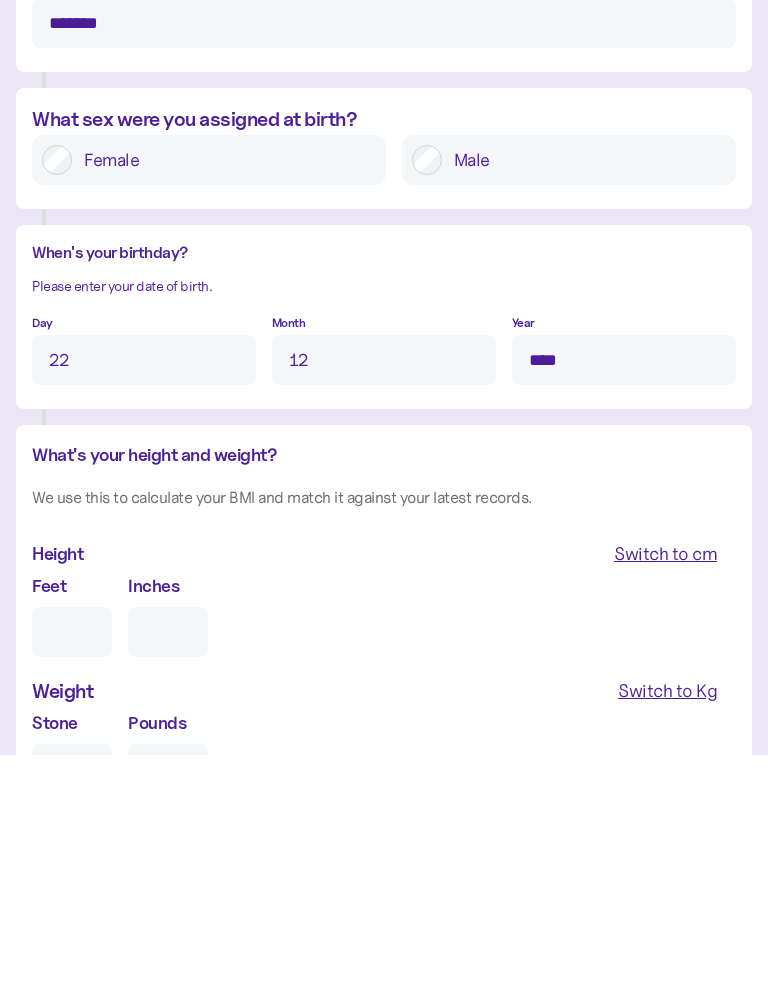 type on "****" 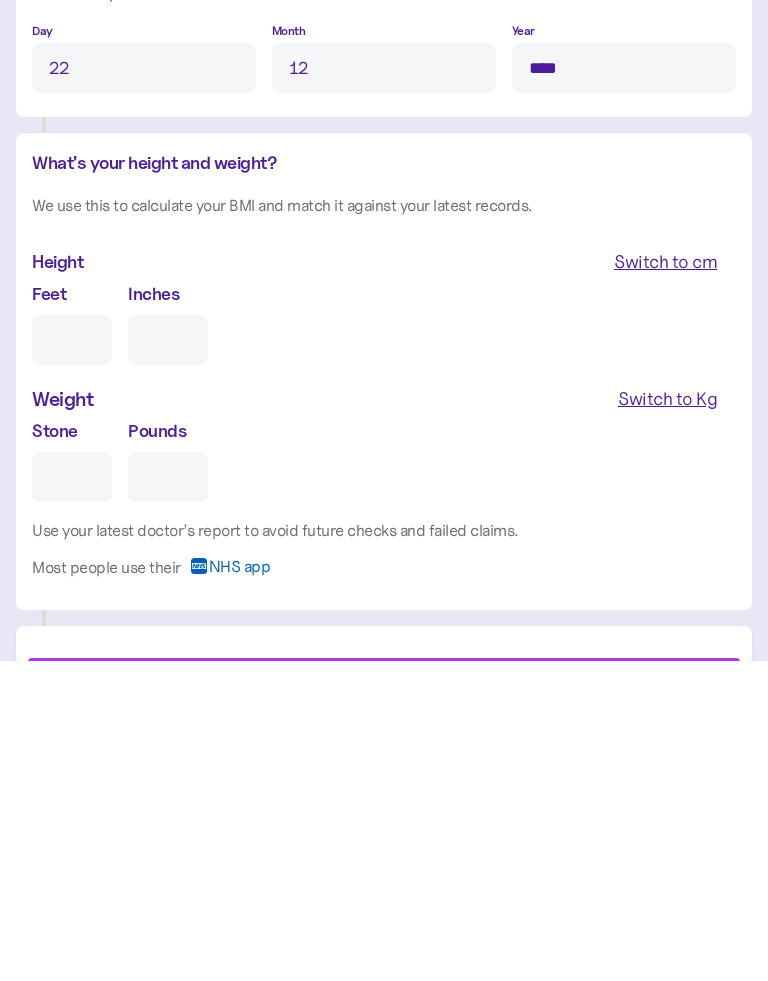 type on "5" 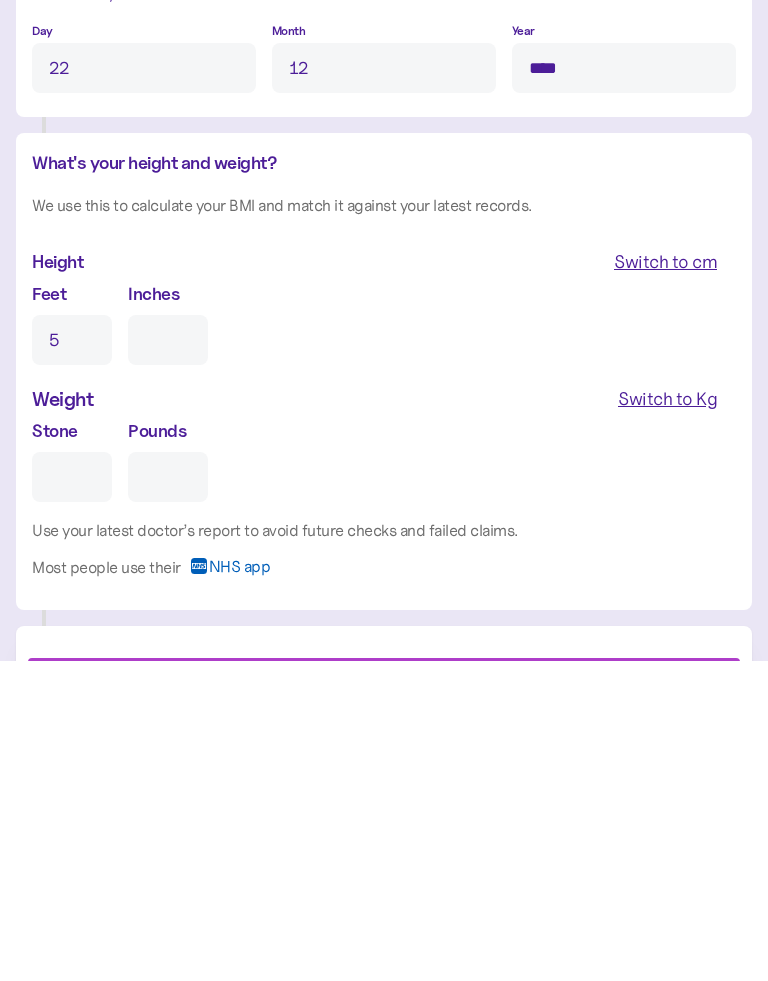 type on "0" 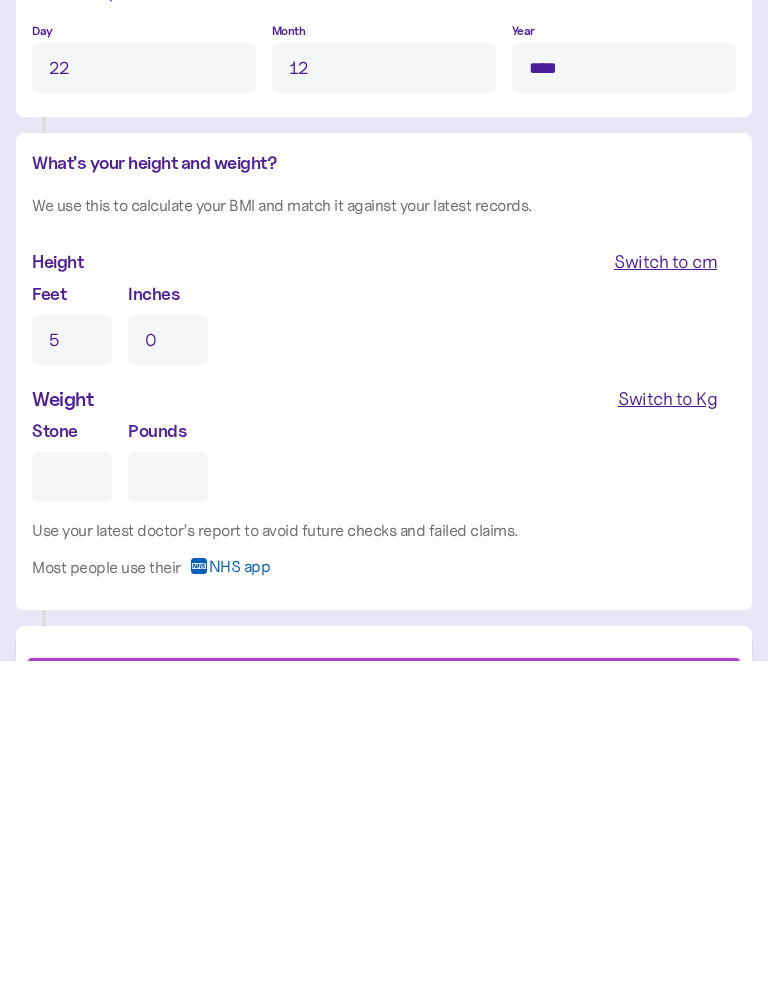 type on "5" 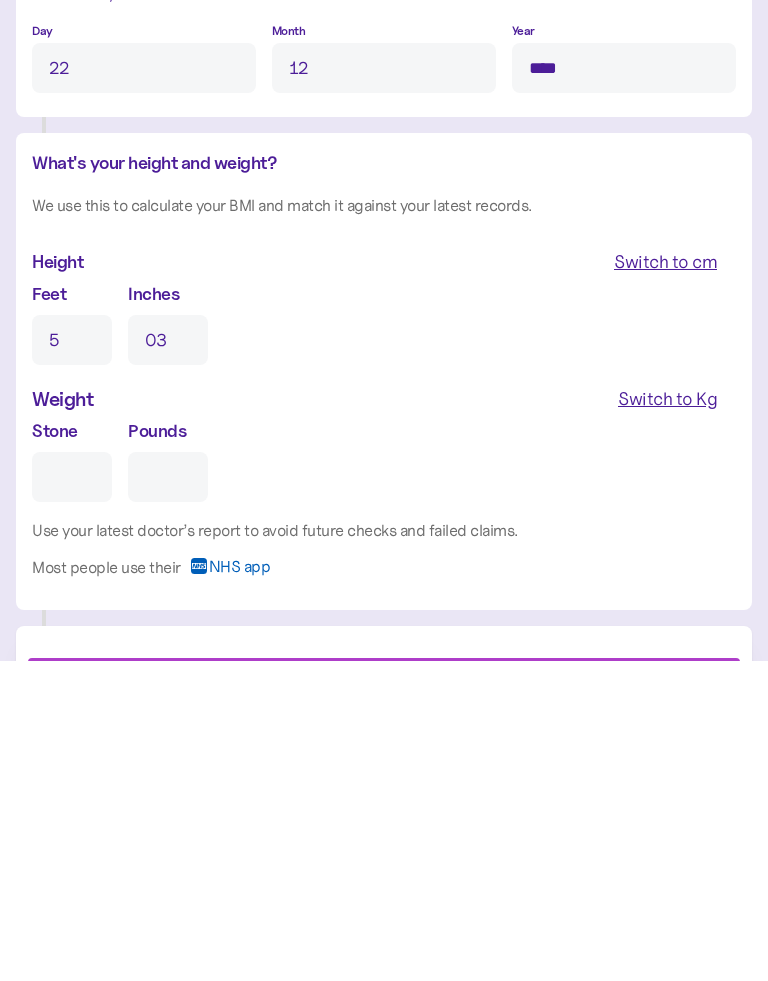 type on "0" 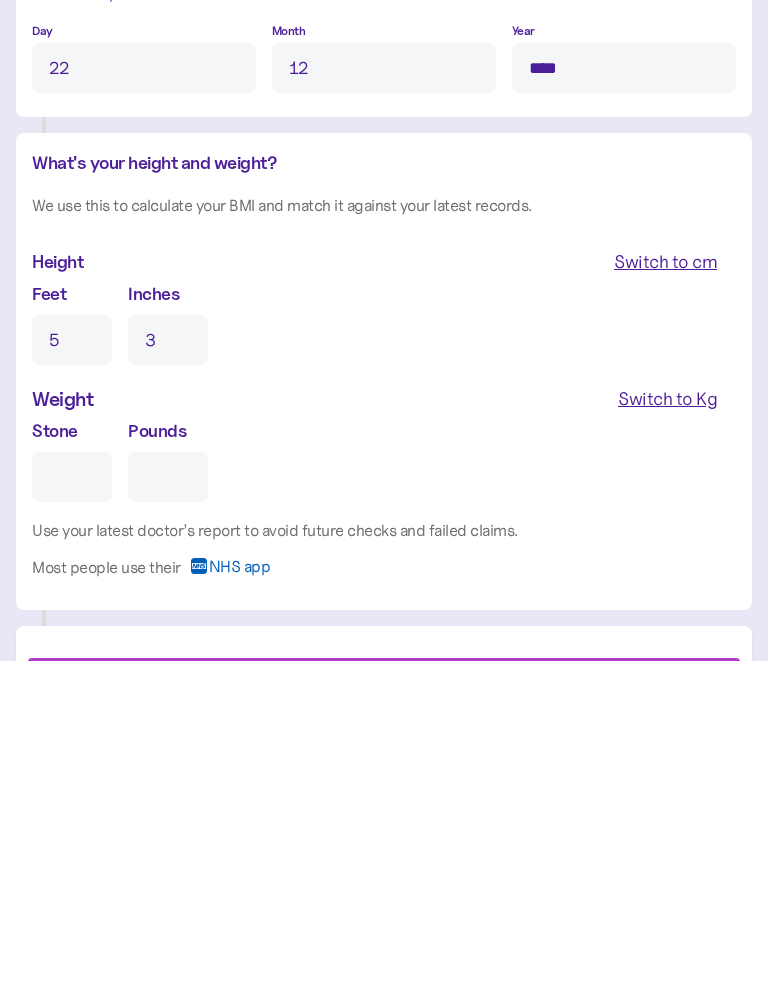 type on "3" 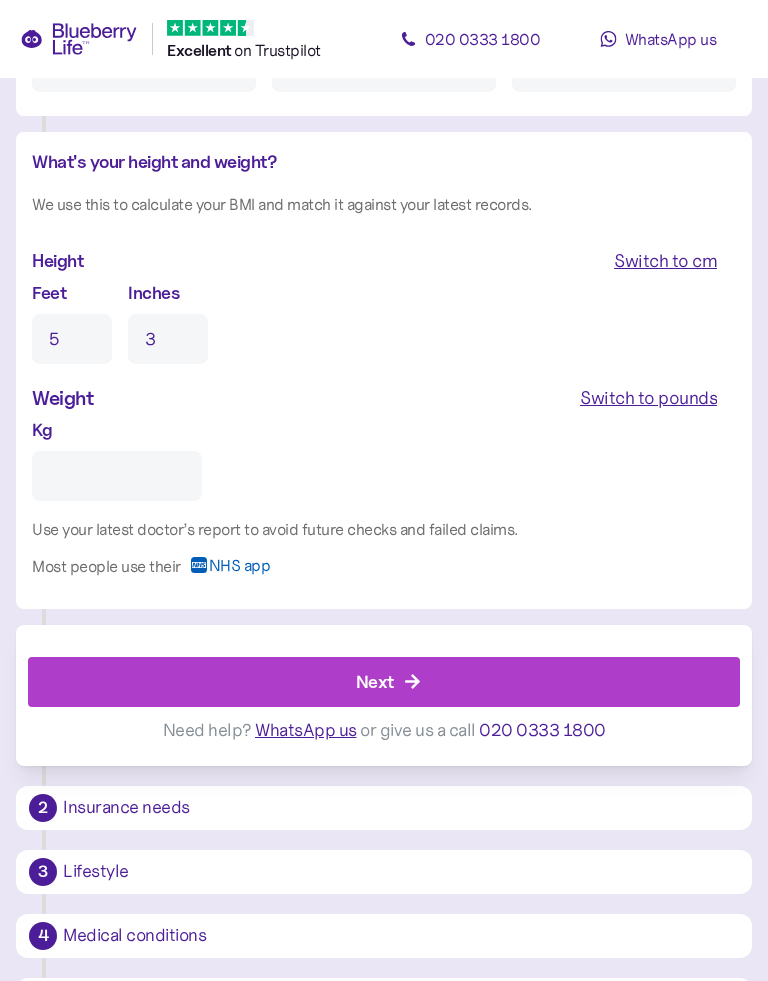 click on "Kg" at bounding box center (117, 476) 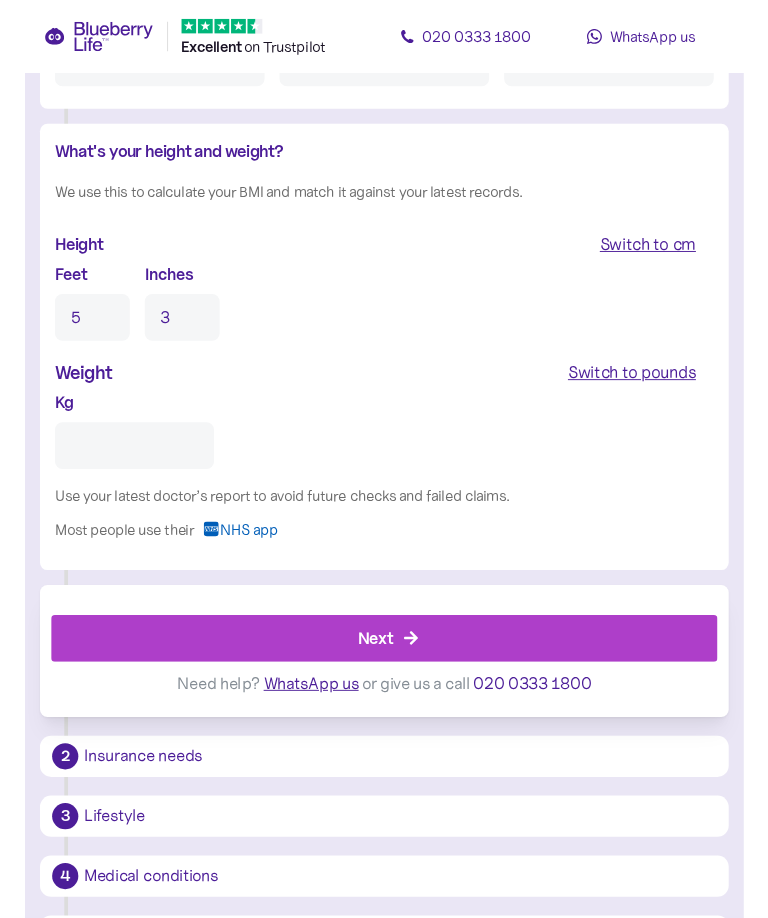 scroll, scrollTop: 1740, scrollLeft: 0, axis: vertical 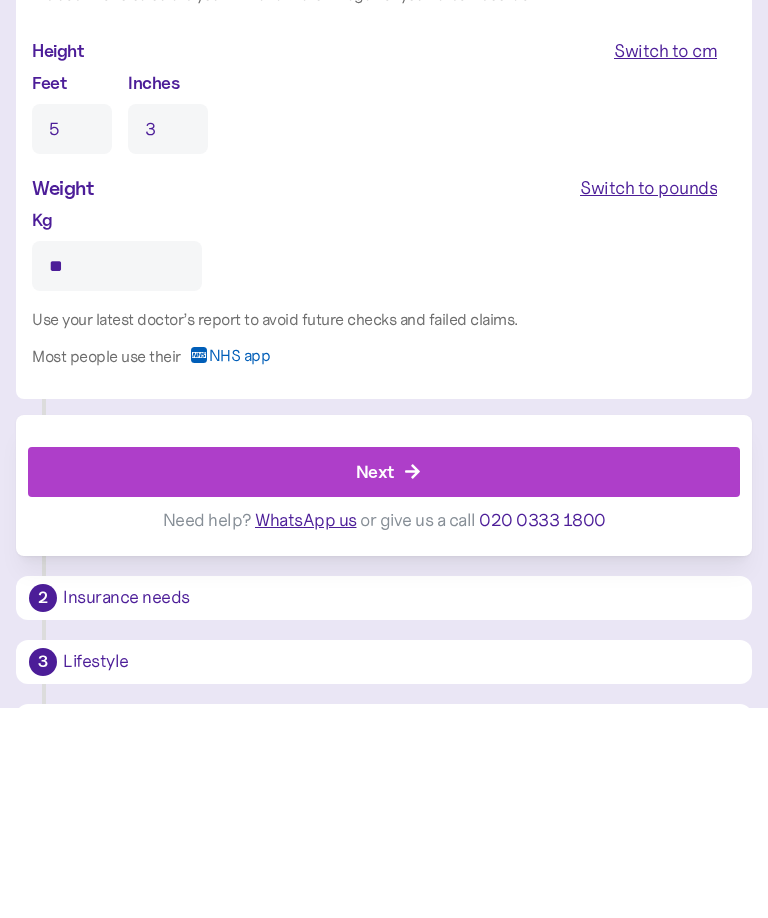 type on "**" 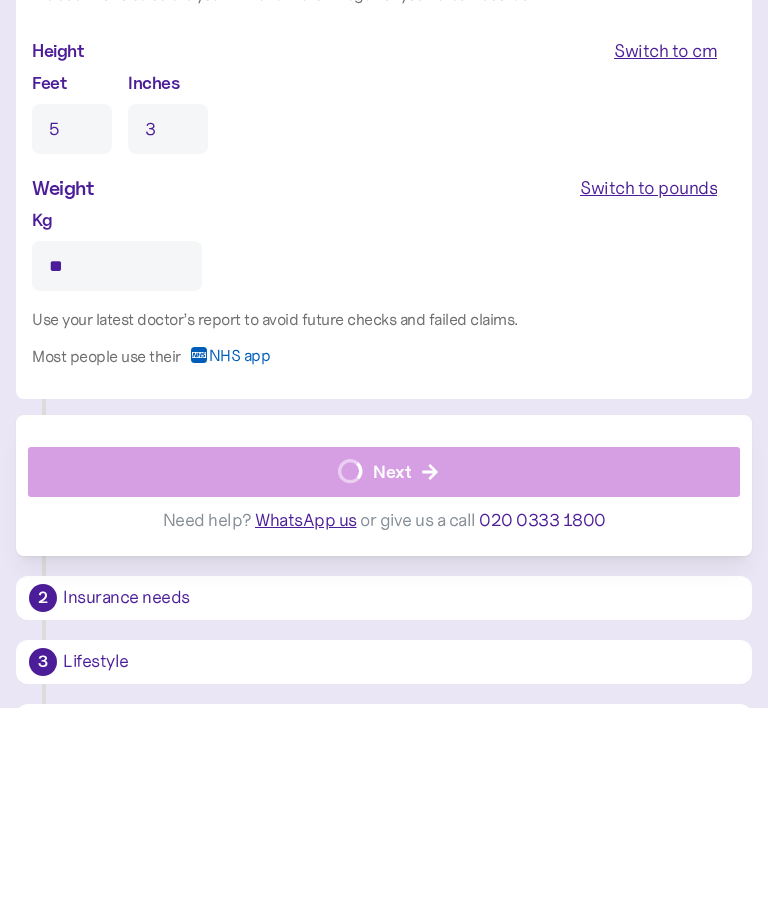 scroll, scrollTop: 1951, scrollLeft: 0, axis: vertical 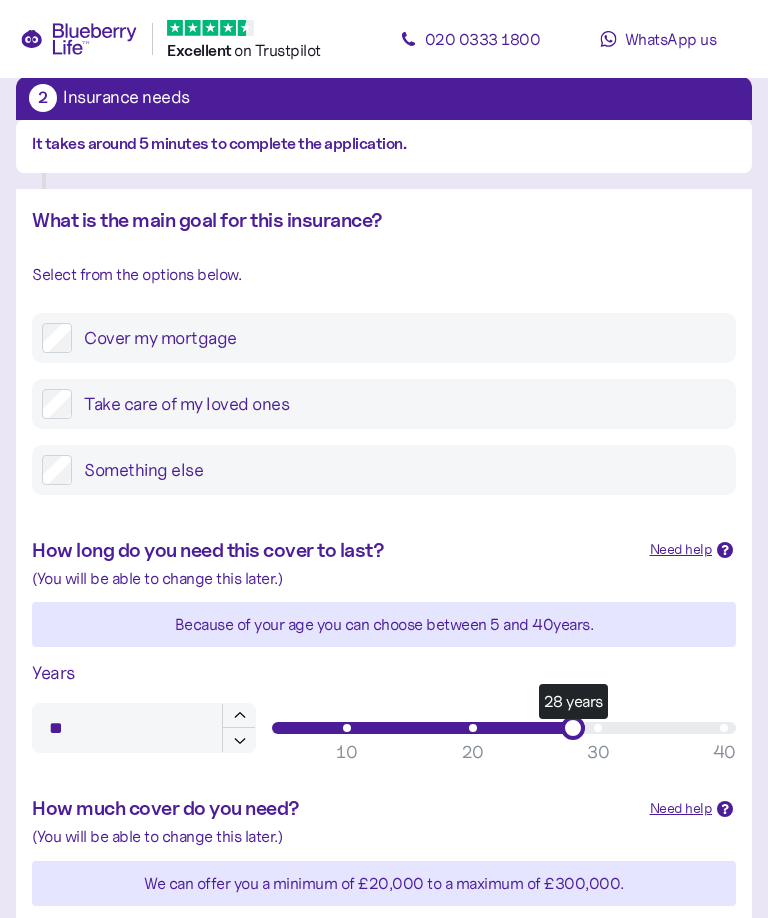 click on "Take care of my loved ones" at bounding box center (399, 404) 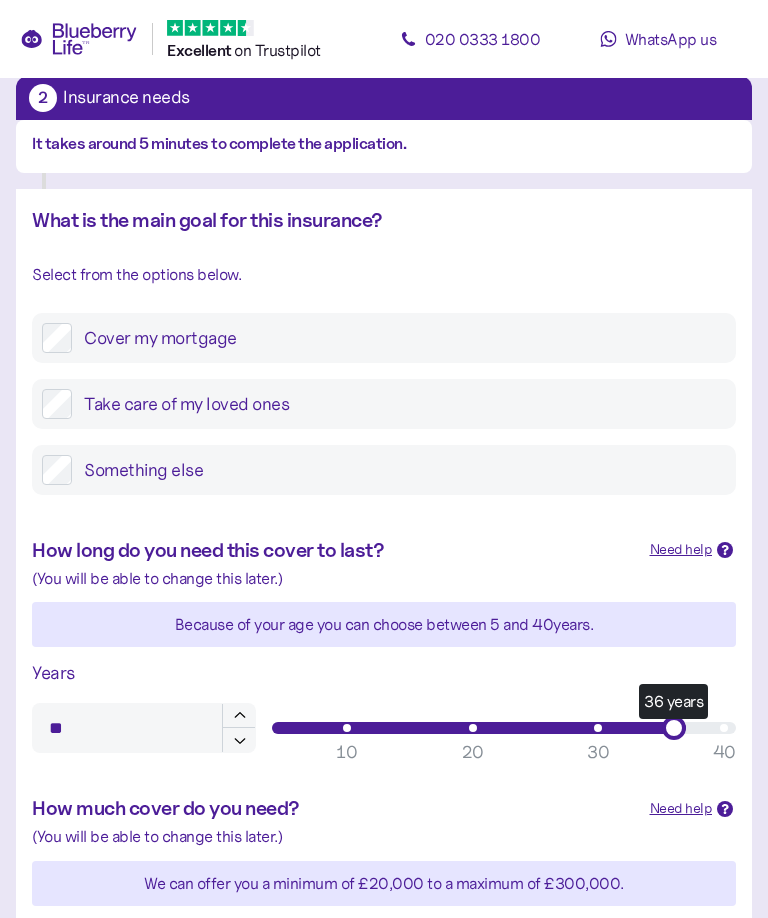 click on "36 years" at bounding box center [504, 728] 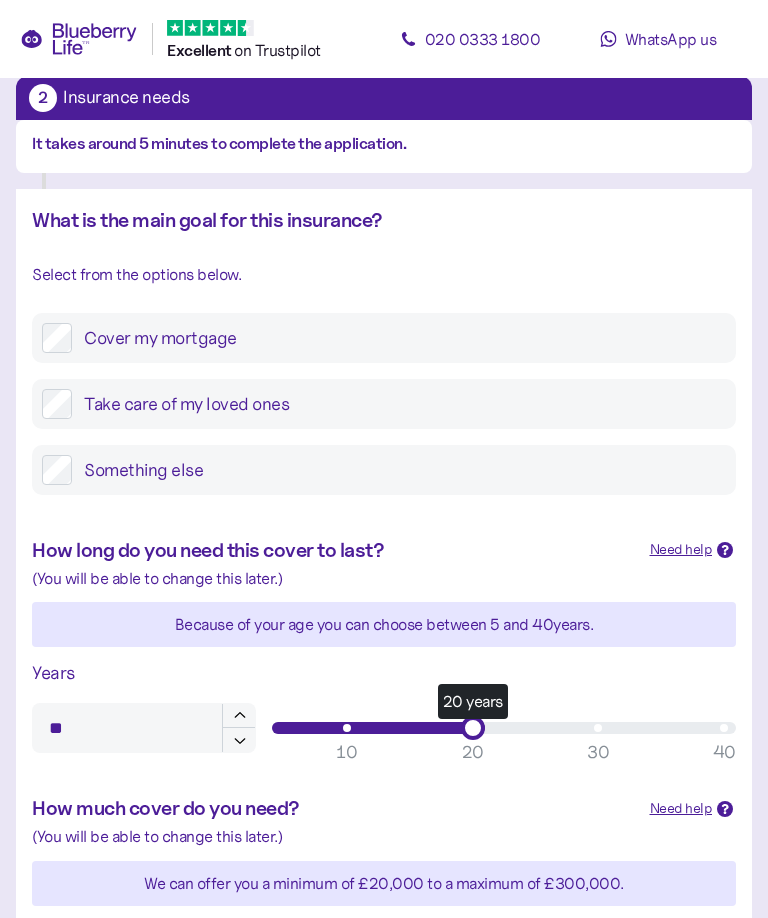 type on "**" 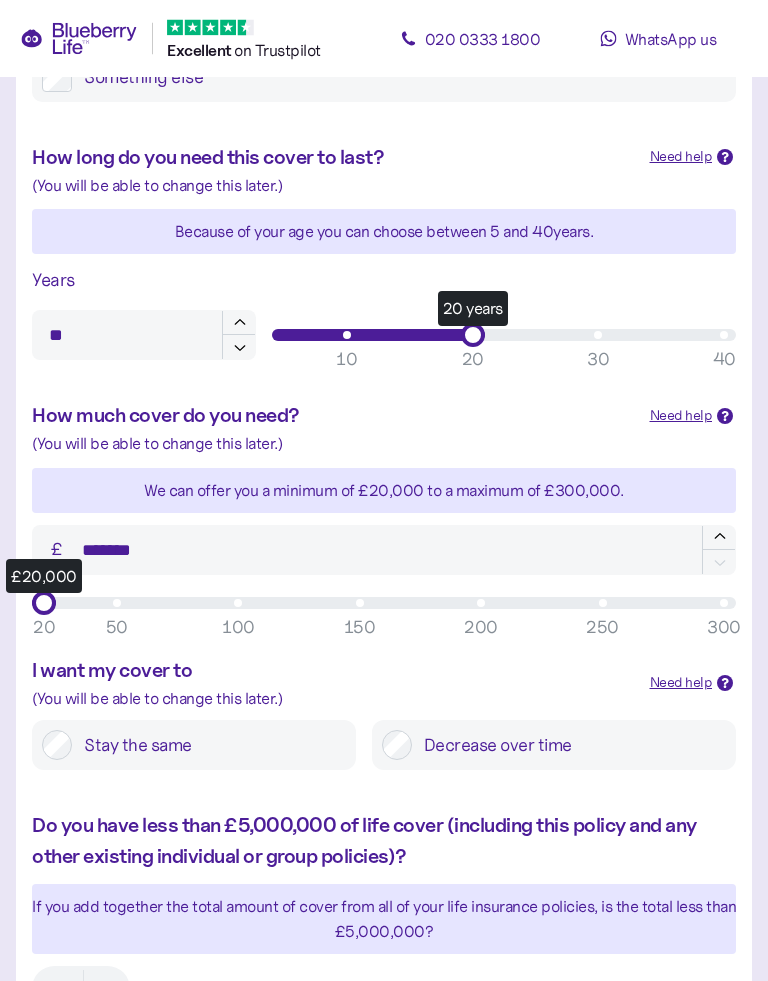 scroll, scrollTop: 499, scrollLeft: 0, axis: vertical 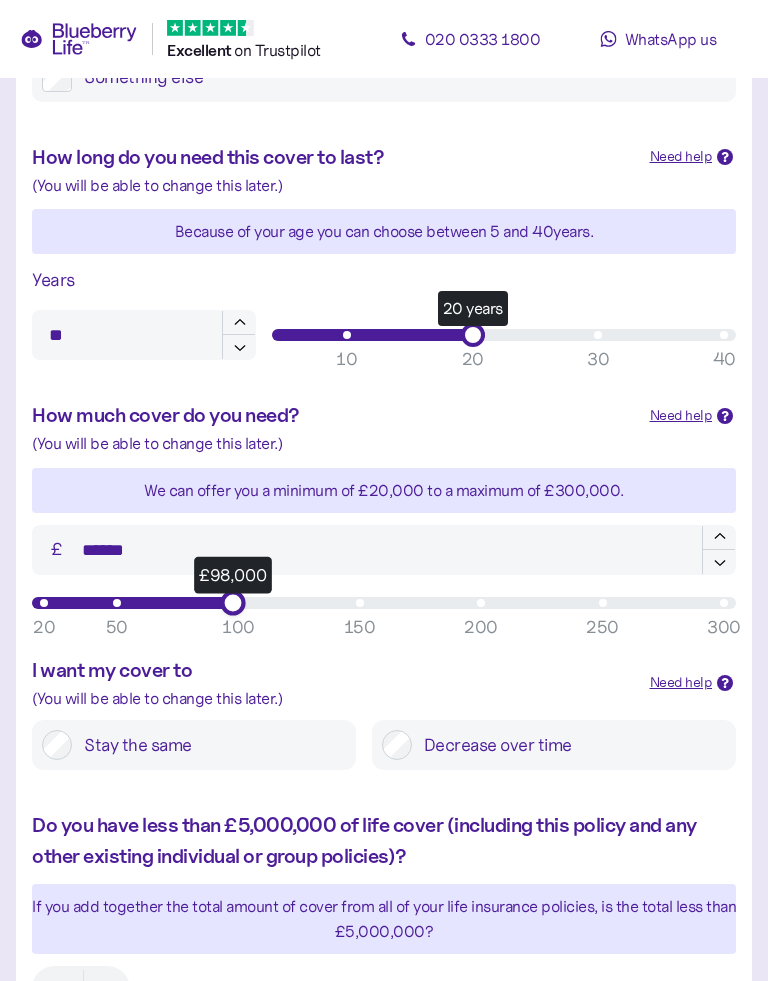 type on "*******" 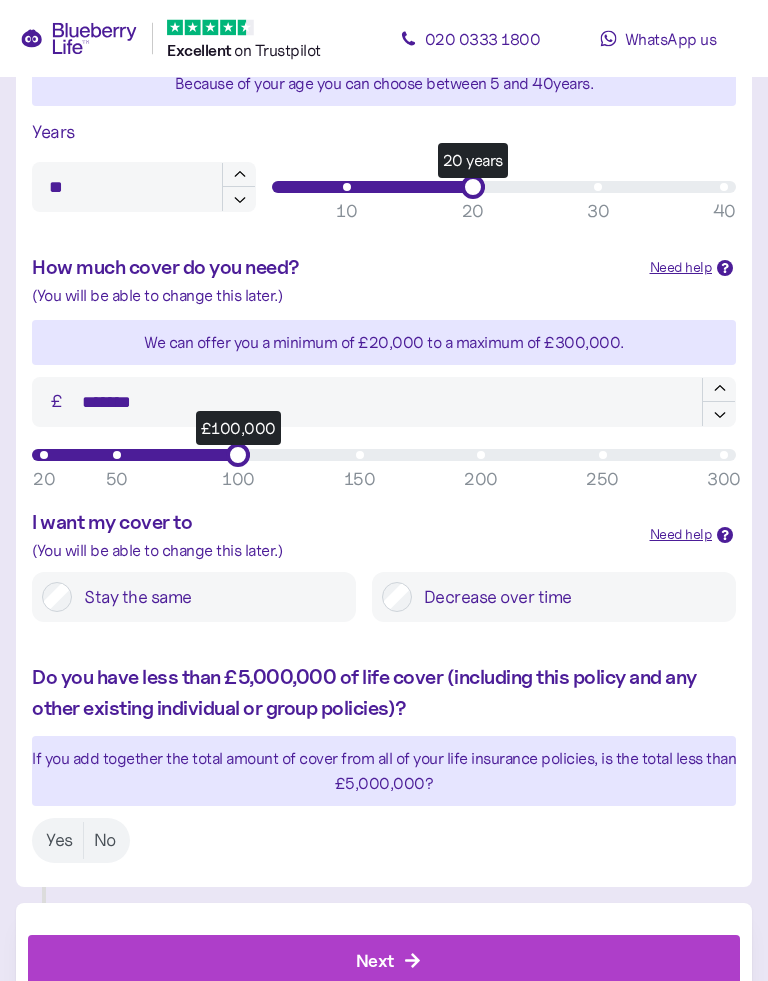 scroll, scrollTop: 647, scrollLeft: 0, axis: vertical 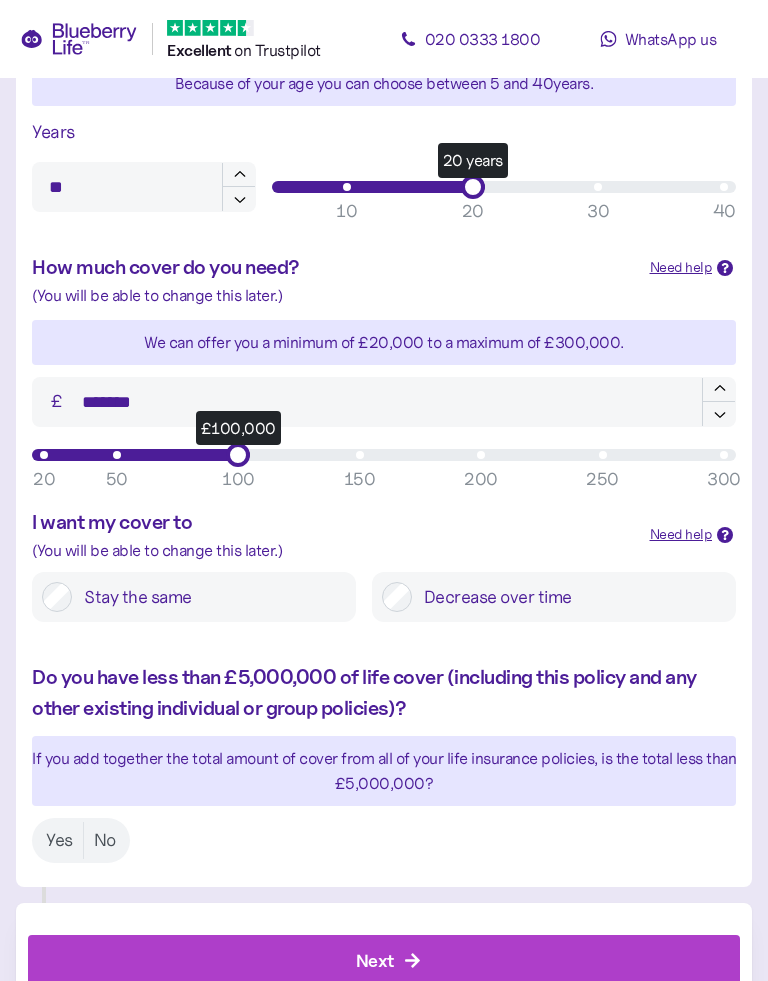 click on "Stay the same" at bounding box center [209, 597] 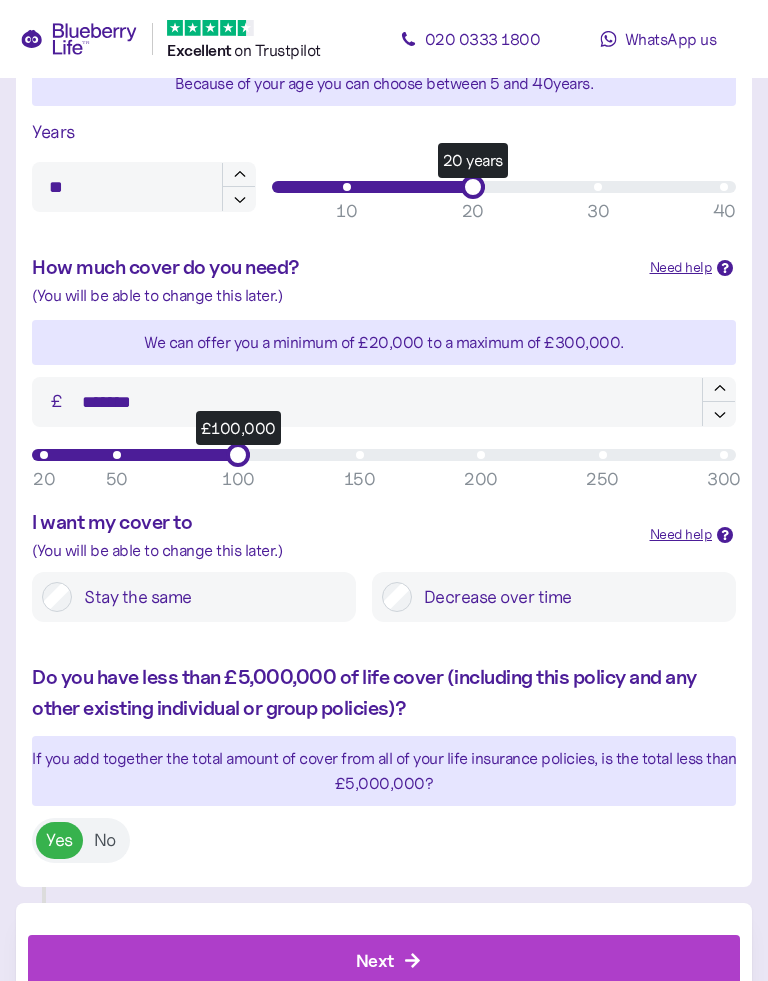 click on "Next" at bounding box center (375, 960) 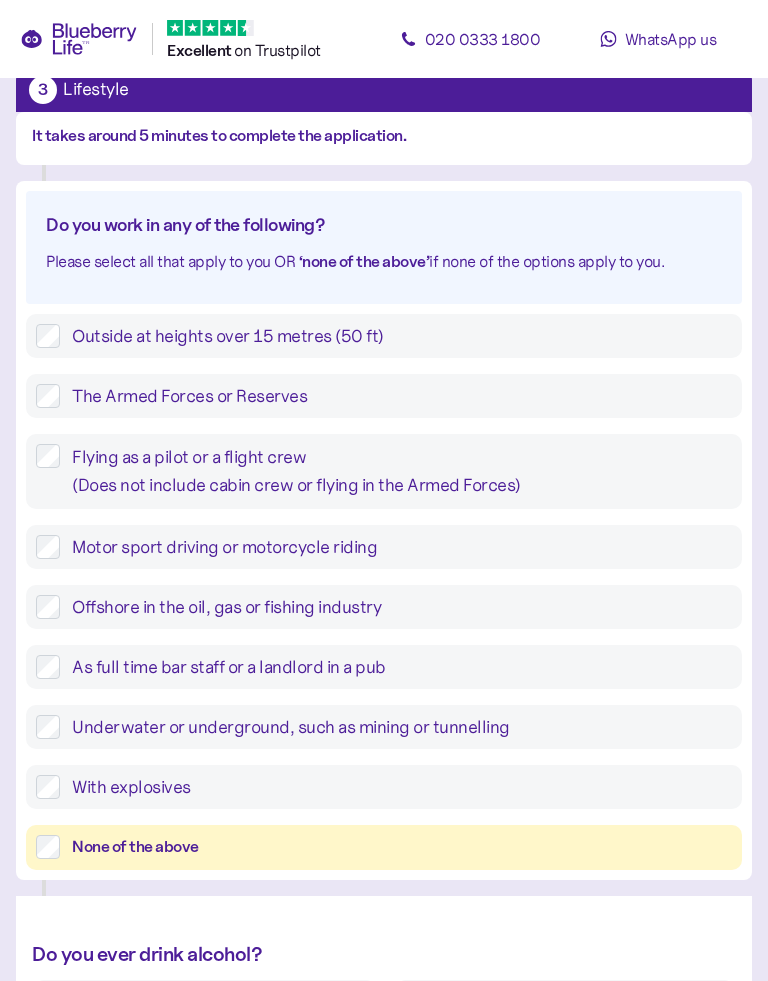 scroll, scrollTop: 181, scrollLeft: 0, axis: vertical 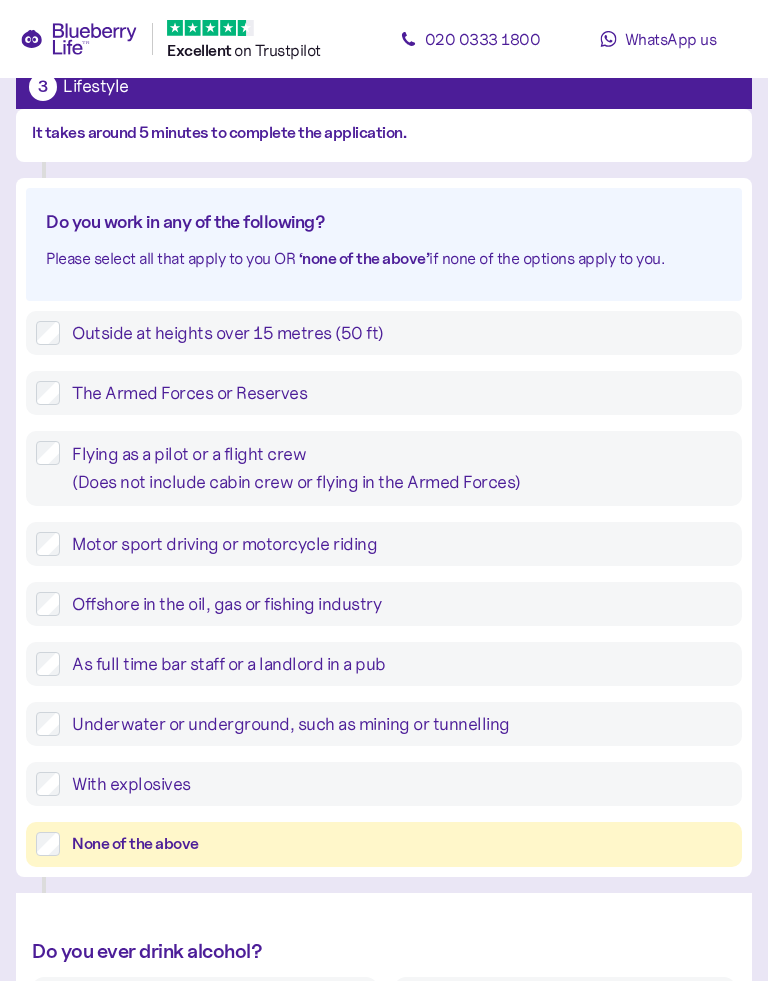 click on "None of the above" at bounding box center [402, 844] 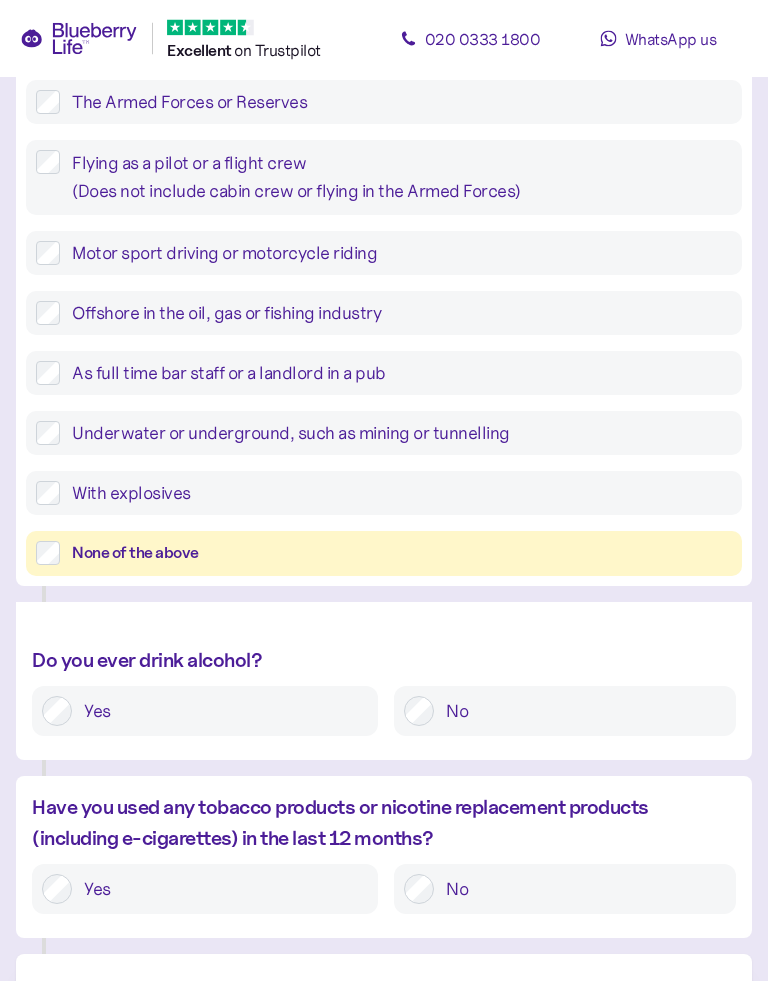 scroll, scrollTop: 472, scrollLeft: 0, axis: vertical 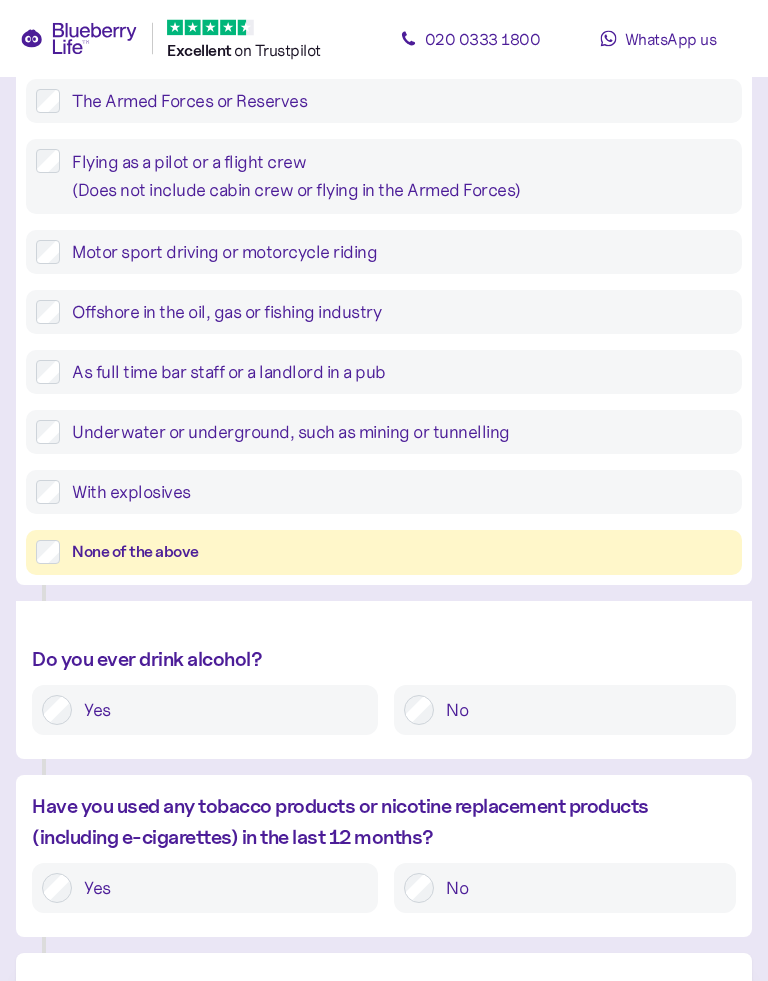 click on "Yes" at bounding box center (220, 711) 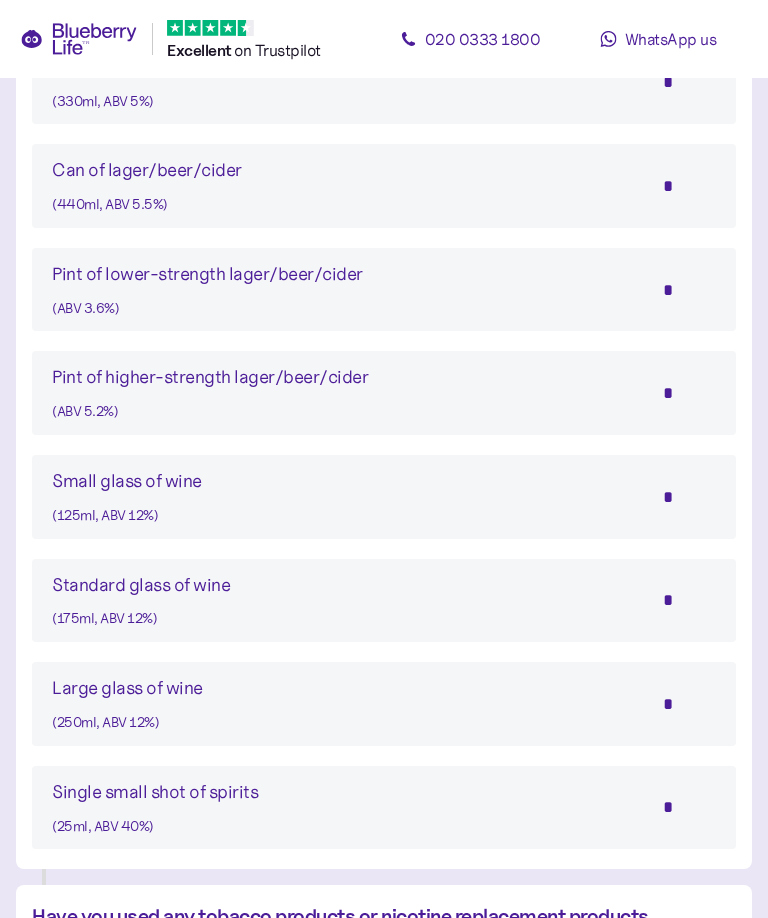 scroll, scrollTop: 1371, scrollLeft: 0, axis: vertical 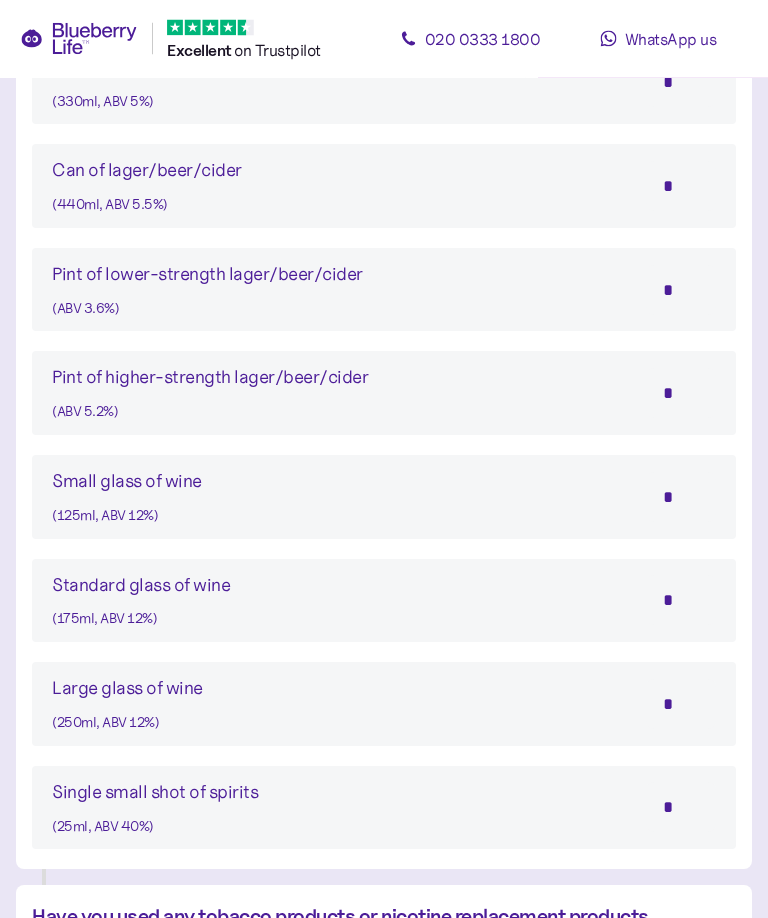 click on "*" at bounding box center (681, 498) 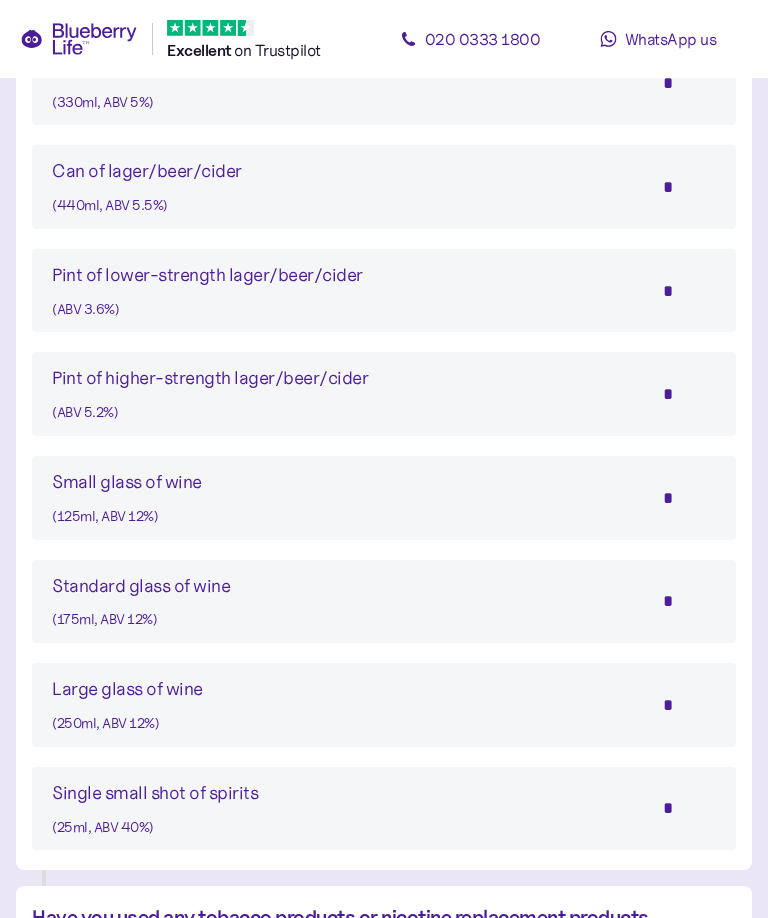 click on "*" at bounding box center [681, 187] 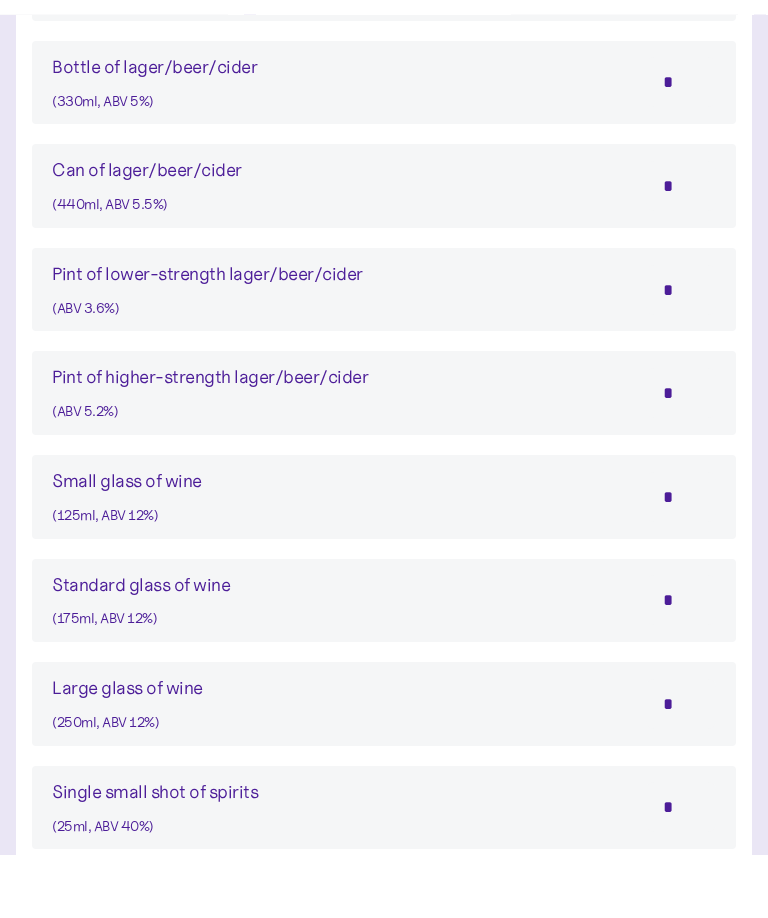 scroll, scrollTop: 1277, scrollLeft: 0, axis: vertical 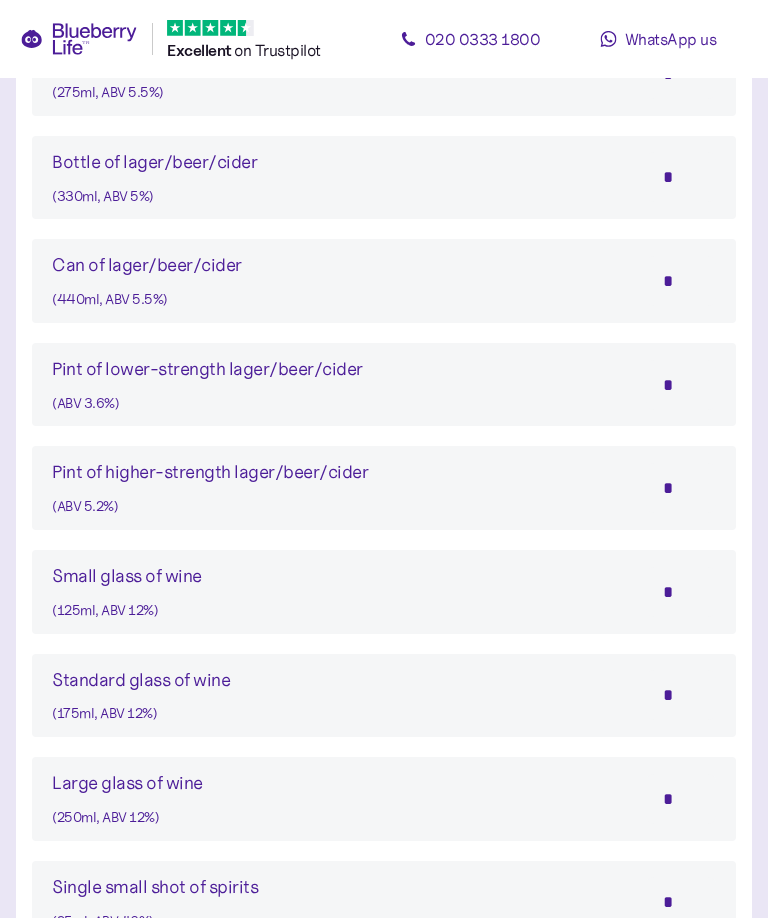 click on "*" at bounding box center (681, 177) 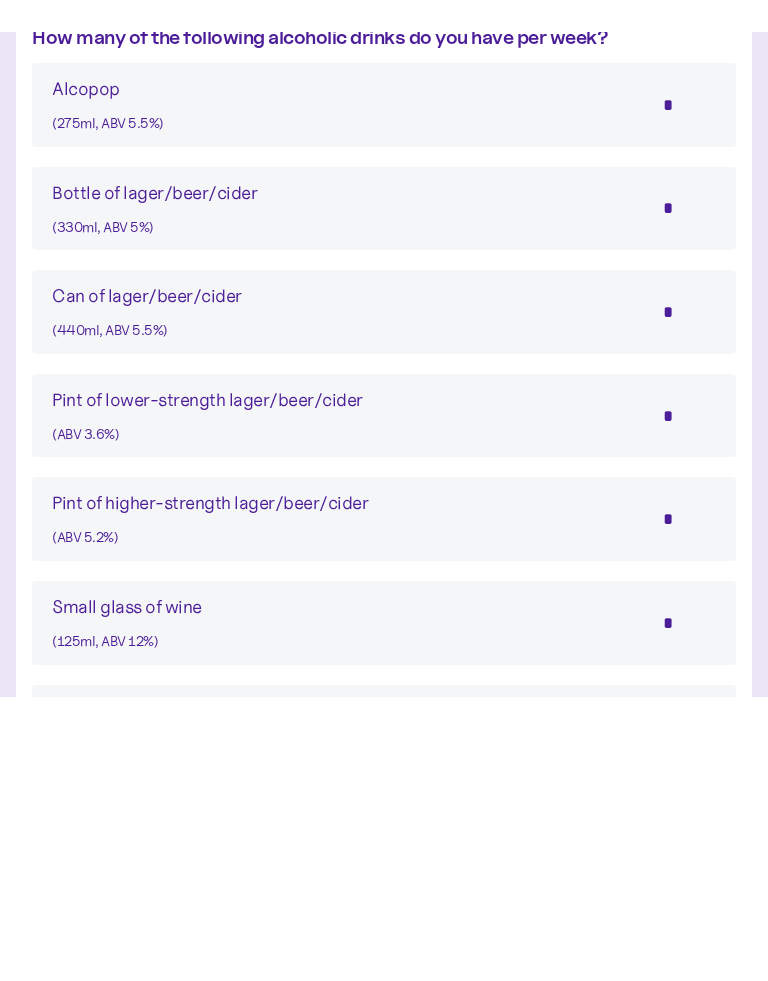 scroll, scrollTop: 1022, scrollLeft: 0, axis: vertical 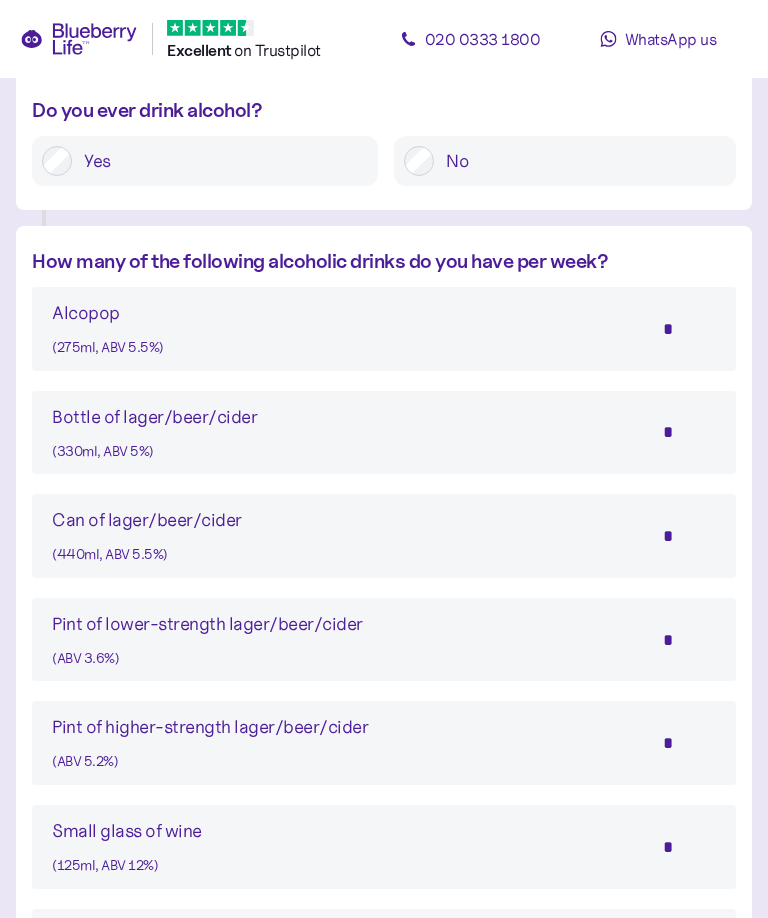 click on "*" at bounding box center (681, 329) 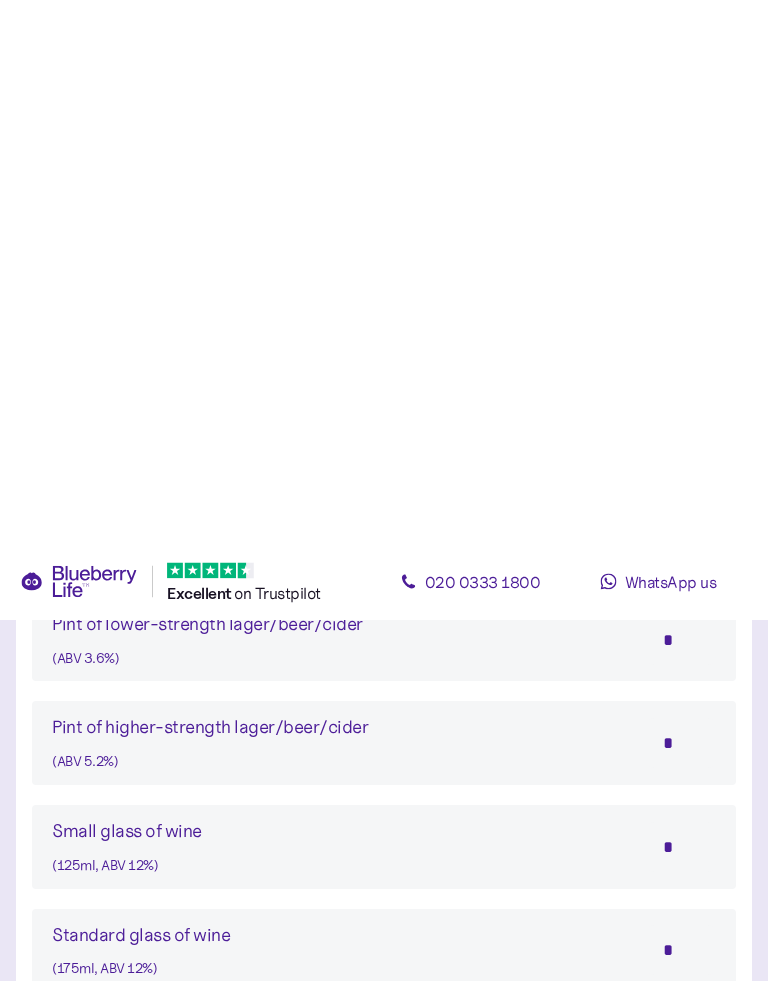scroll, scrollTop: 1569, scrollLeft: 0, axis: vertical 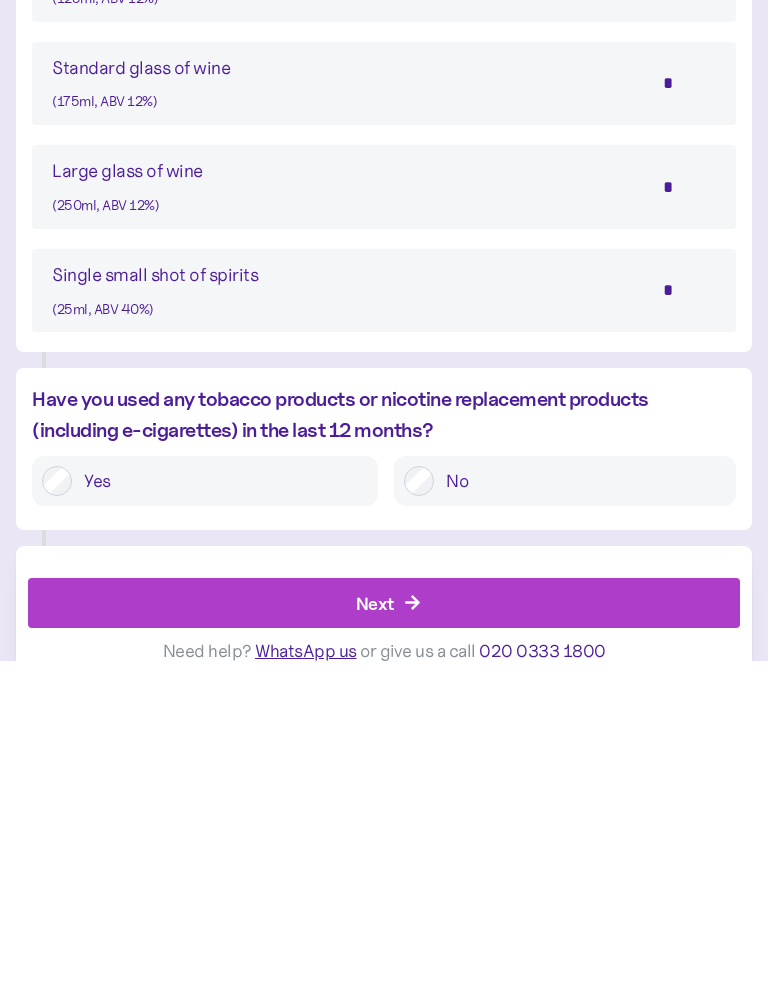 type on "*" 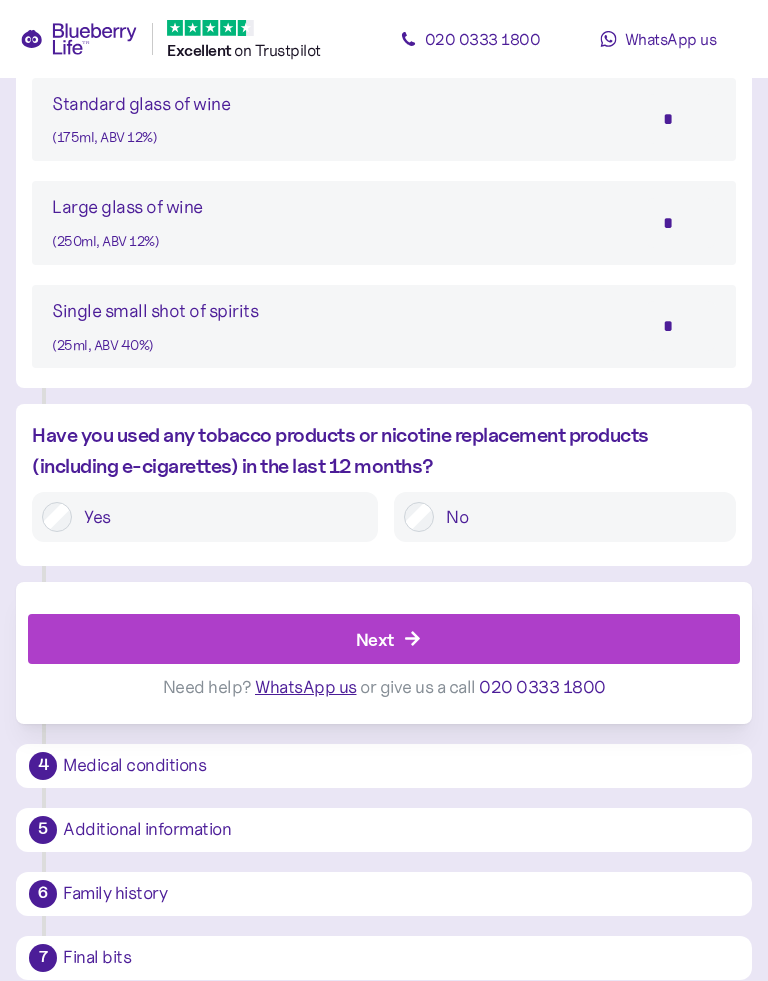 click on "Next" at bounding box center [388, 639] 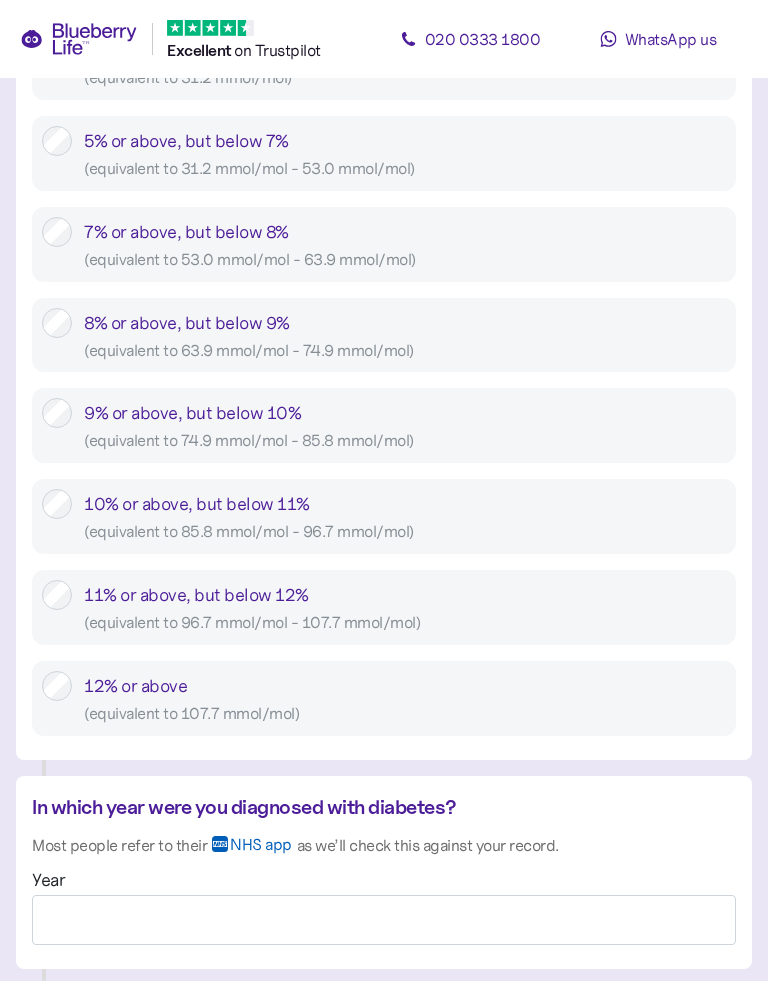 scroll, scrollTop: 166, scrollLeft: 0, axis: vertical 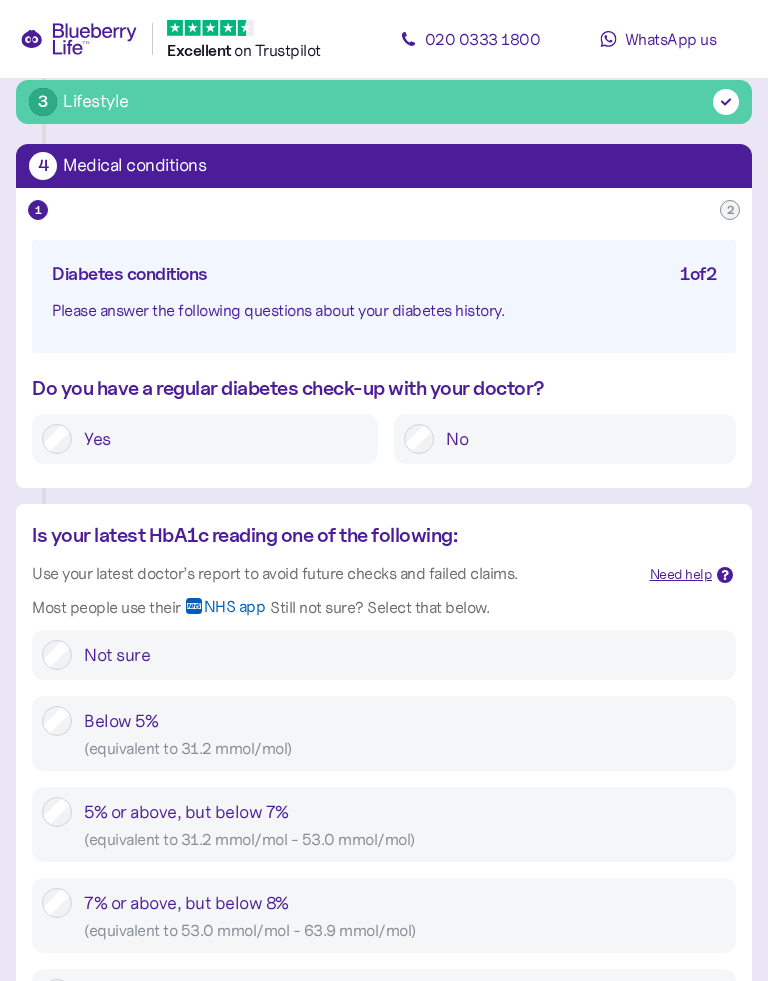 click on "Yes" at bounding box center (220, 439) 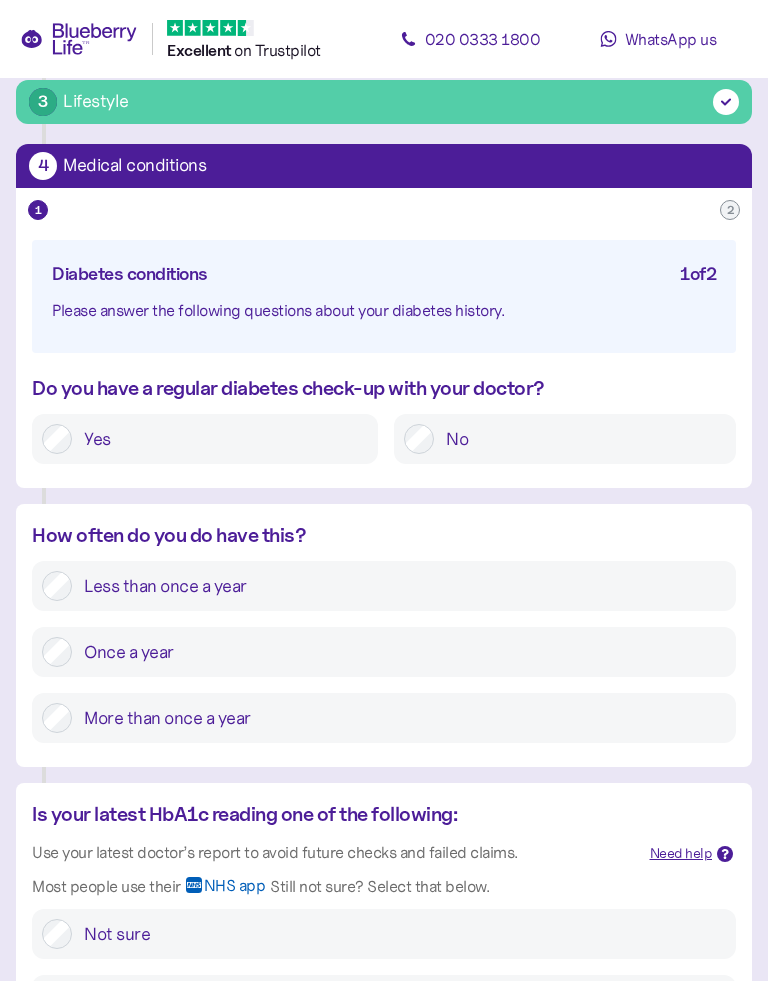 click on "More than once a year" at bounding box center [399, 718] 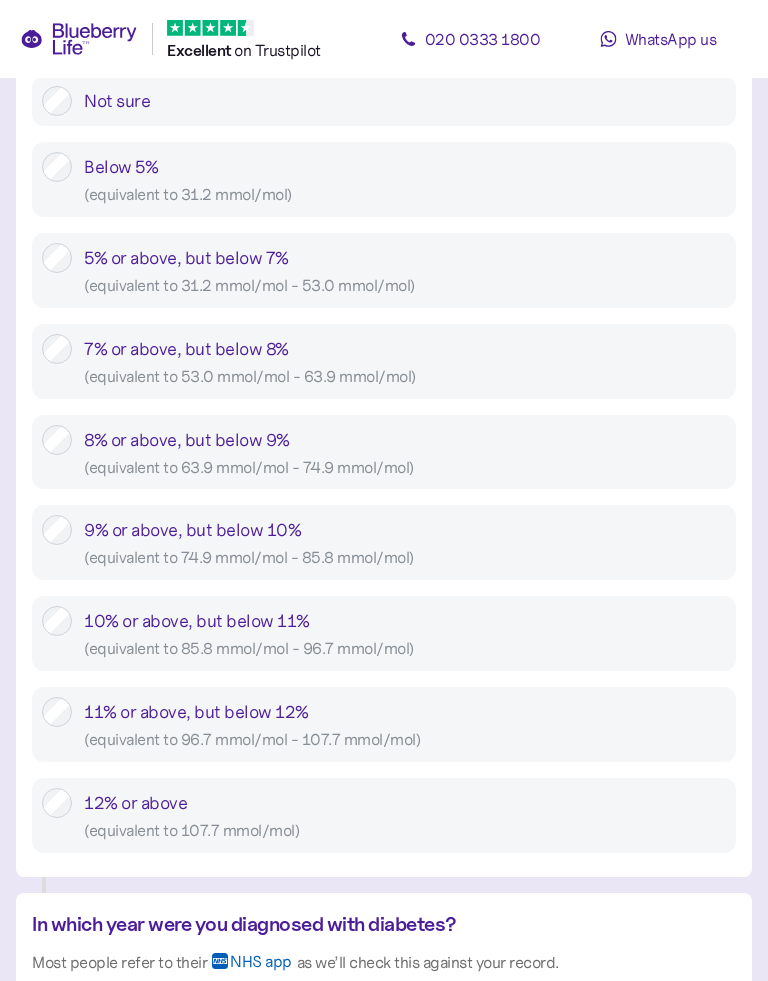 scroll, scrollTop: 1001, scrollLeft: 0, axis: vertical 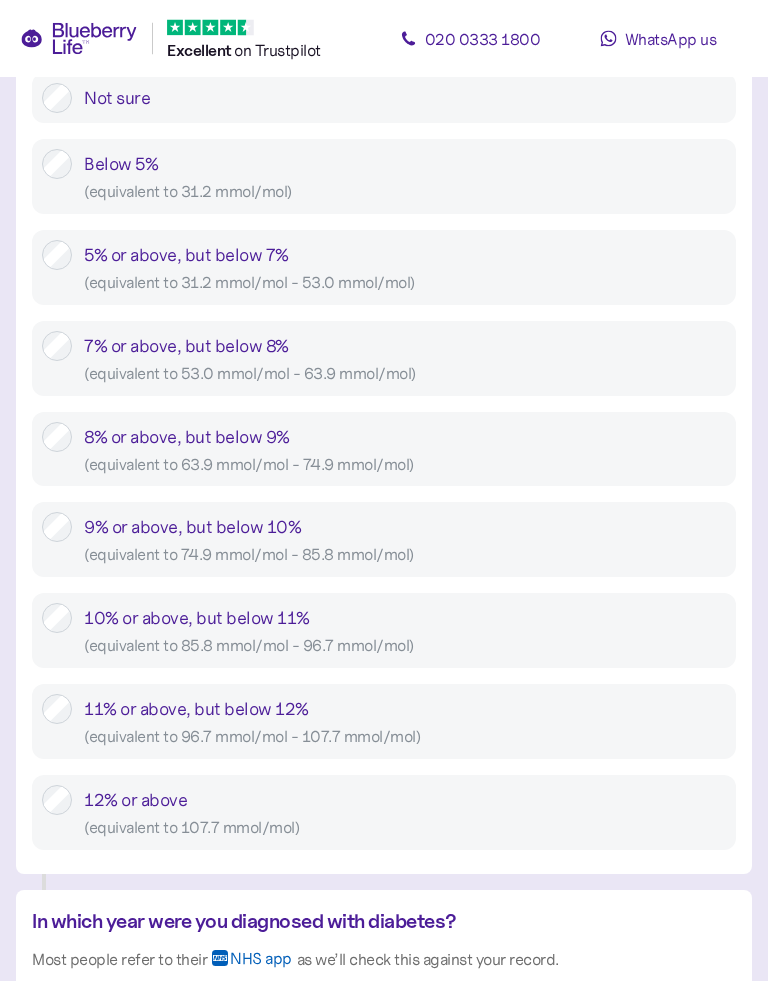 click on "11% or above, but below 12% ( equivalent to 96.7 mmol/mol - 107.7 mmol/mol )" at bounding box center (384, 722) 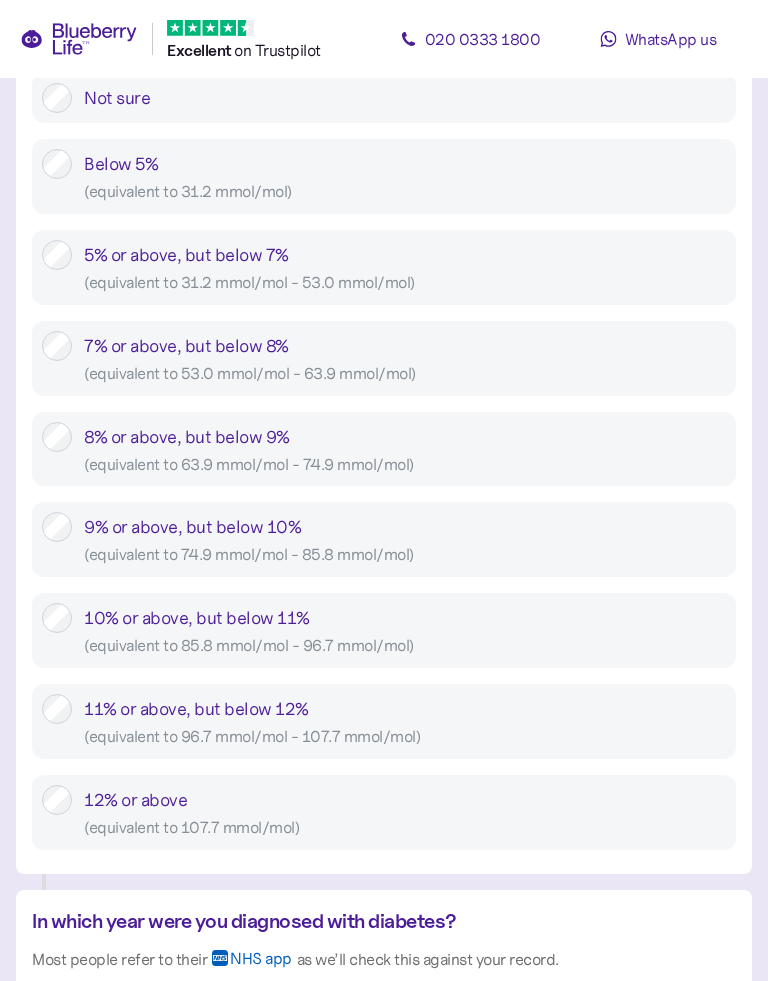 click on "11% or above, but below 12% ( equivalent to 96.7 mmol/mol - 107.7 mmol/mol )" at bounding box center (384, 721) 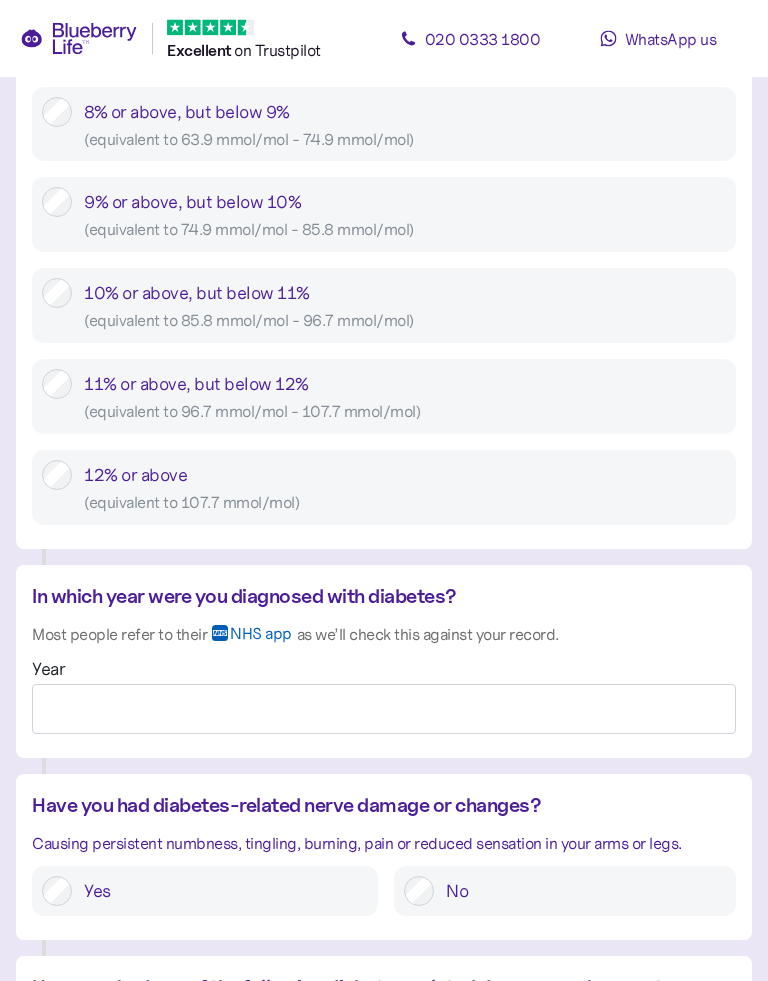 scroll, scrollTop: 1329, scrollLeft: 0, axis: vertical 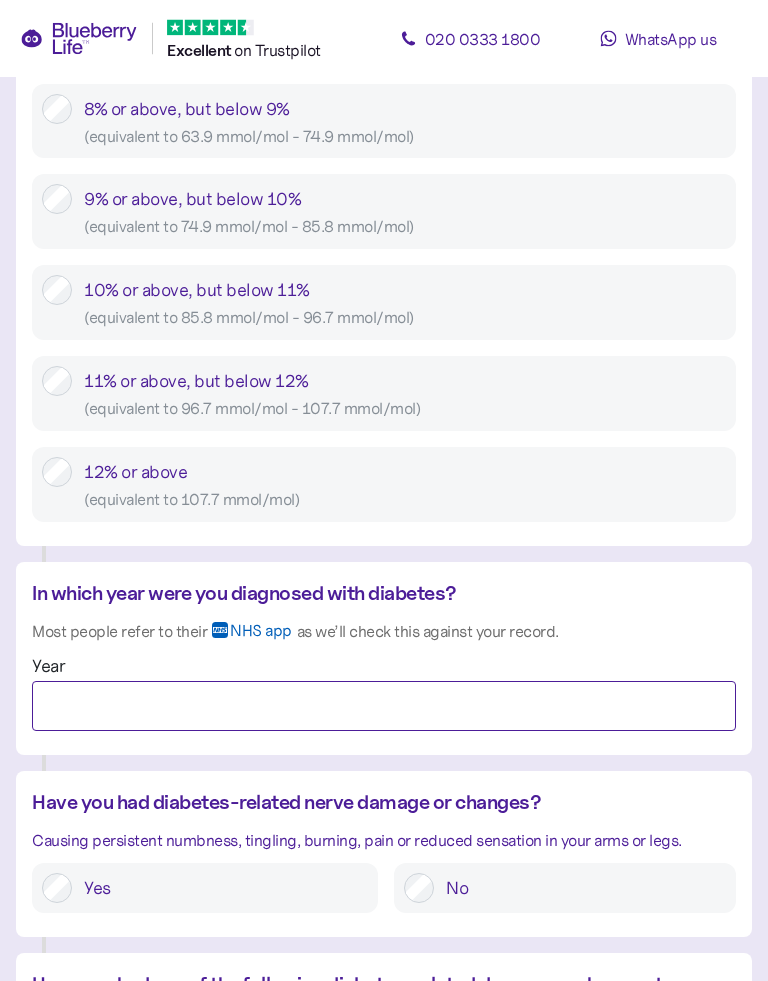 click on "Year" at bounding box center [384, 707] 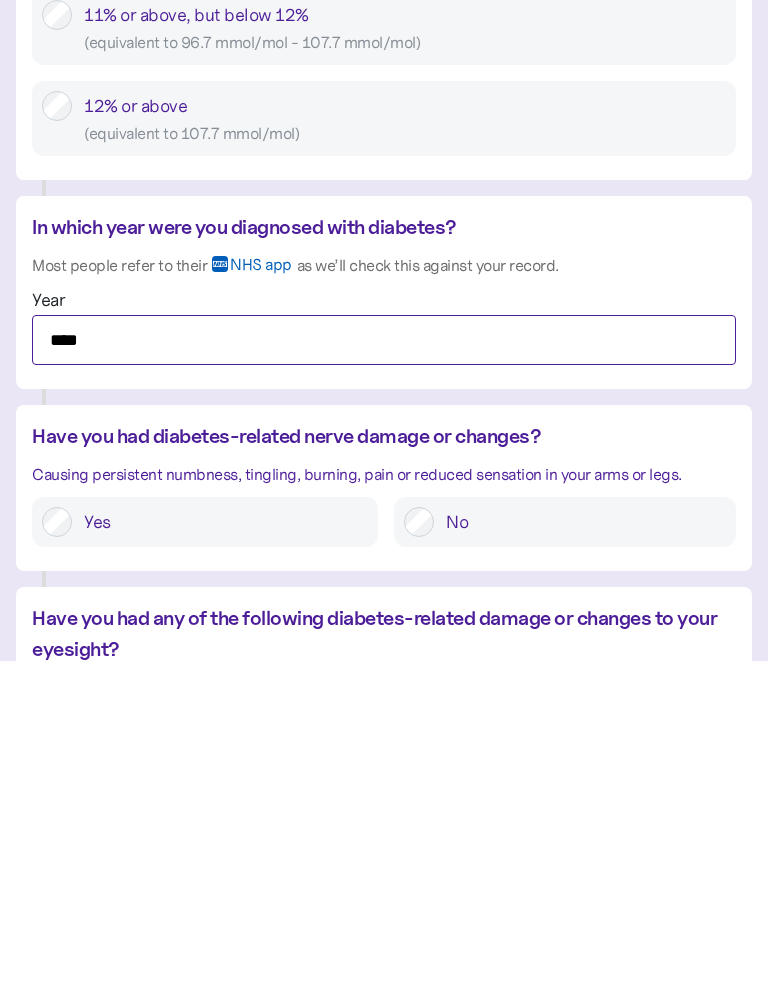 type on "****" 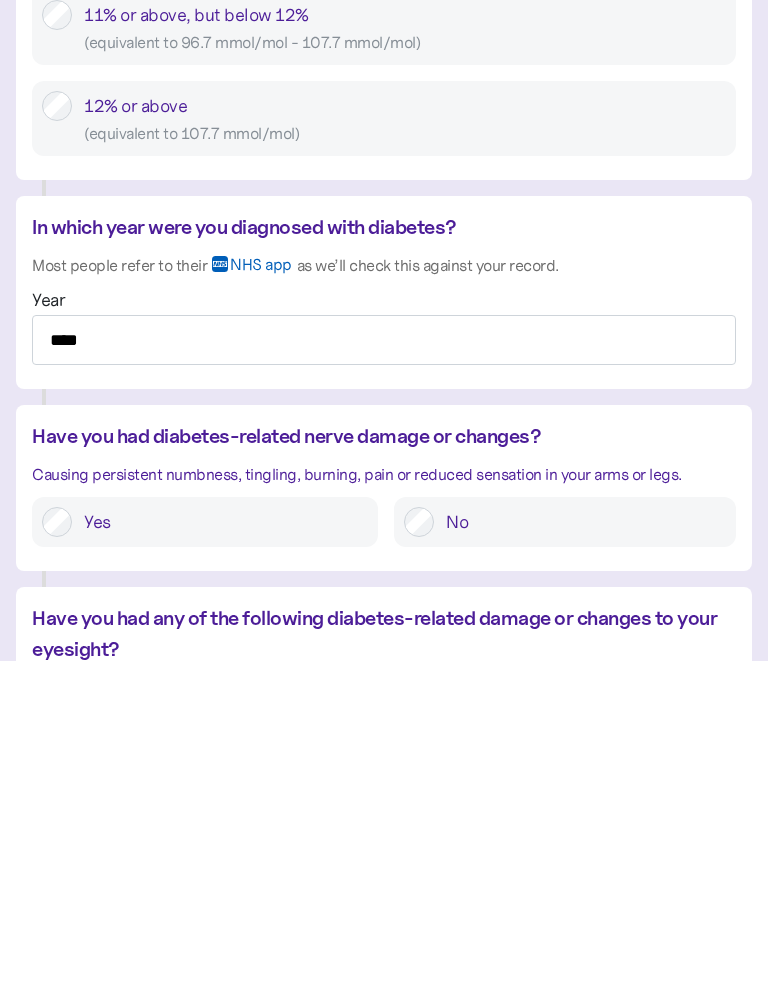 click on "No" at bounding box center (580, 842) 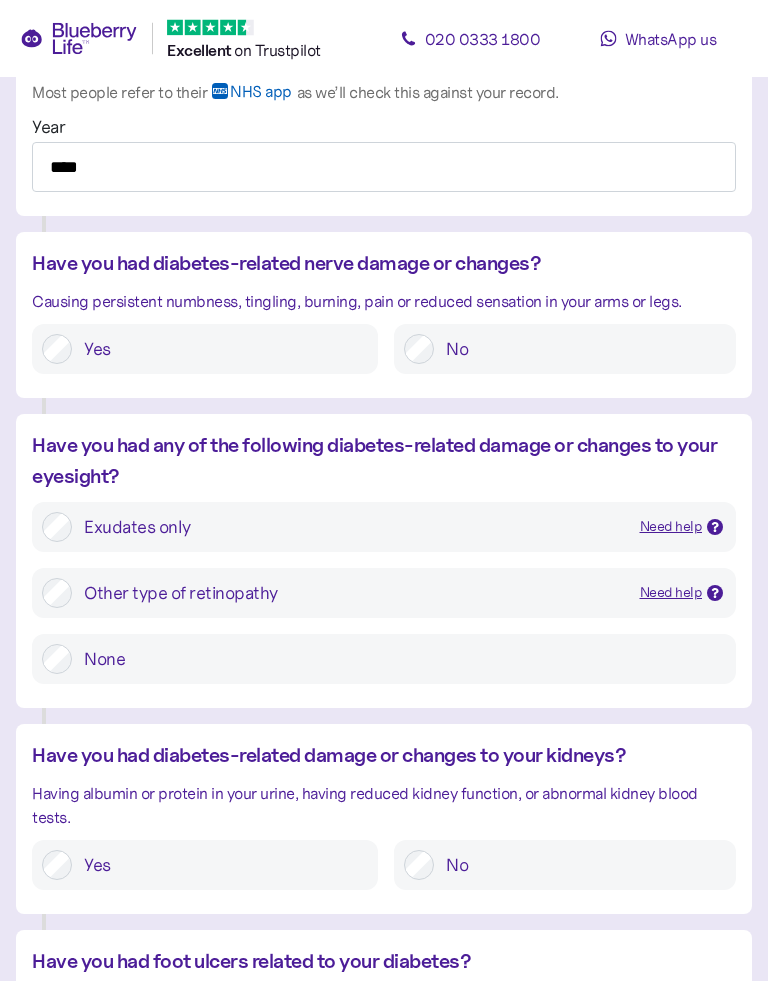 scroll, scrollTop: 1869, scrollLeft: 0, axis: vertical 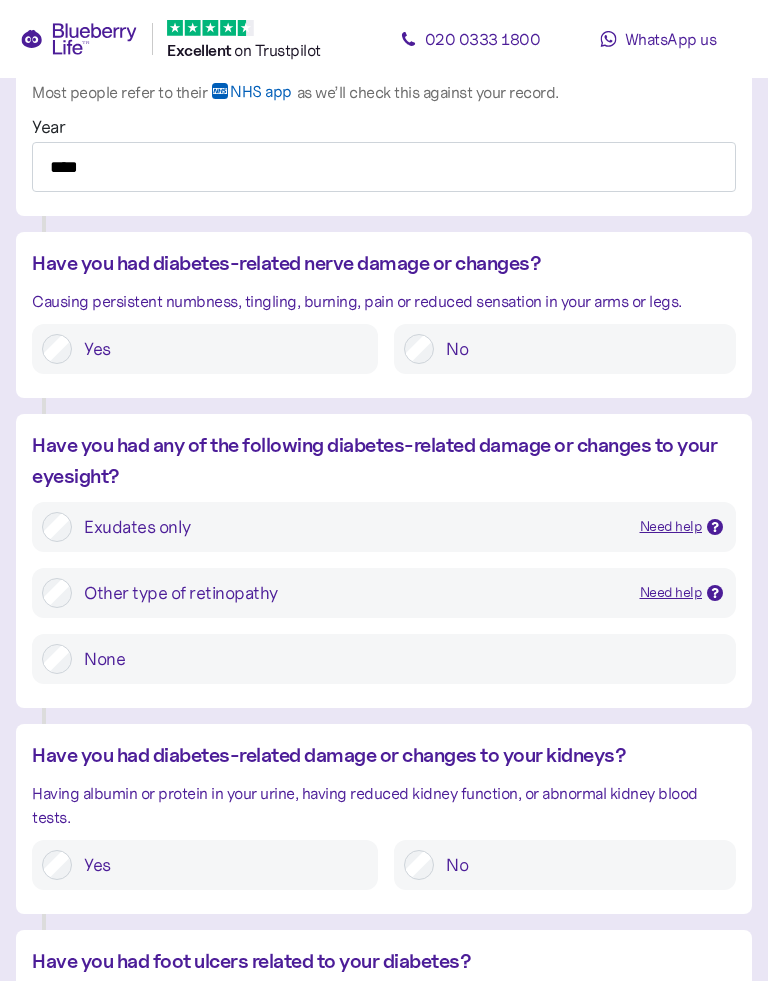 click on "None" at bounding box center (399, 659) 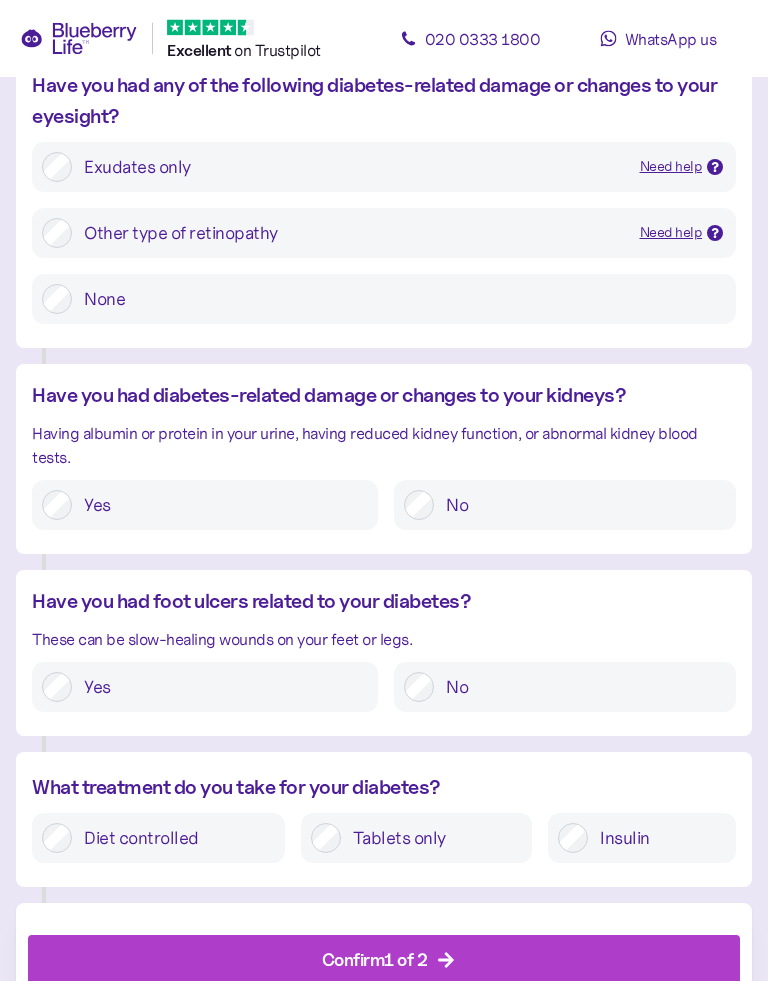 click on "No" at bounding box center (580, 688) 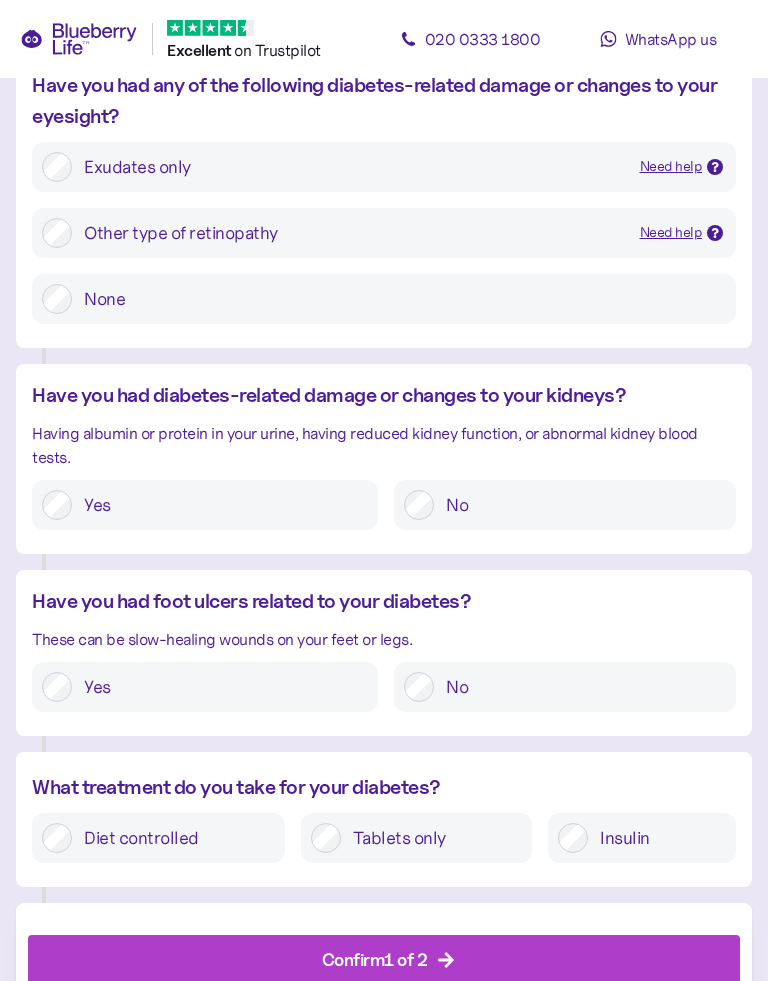 click on "Tablets only" at bounding box center [431, 838] 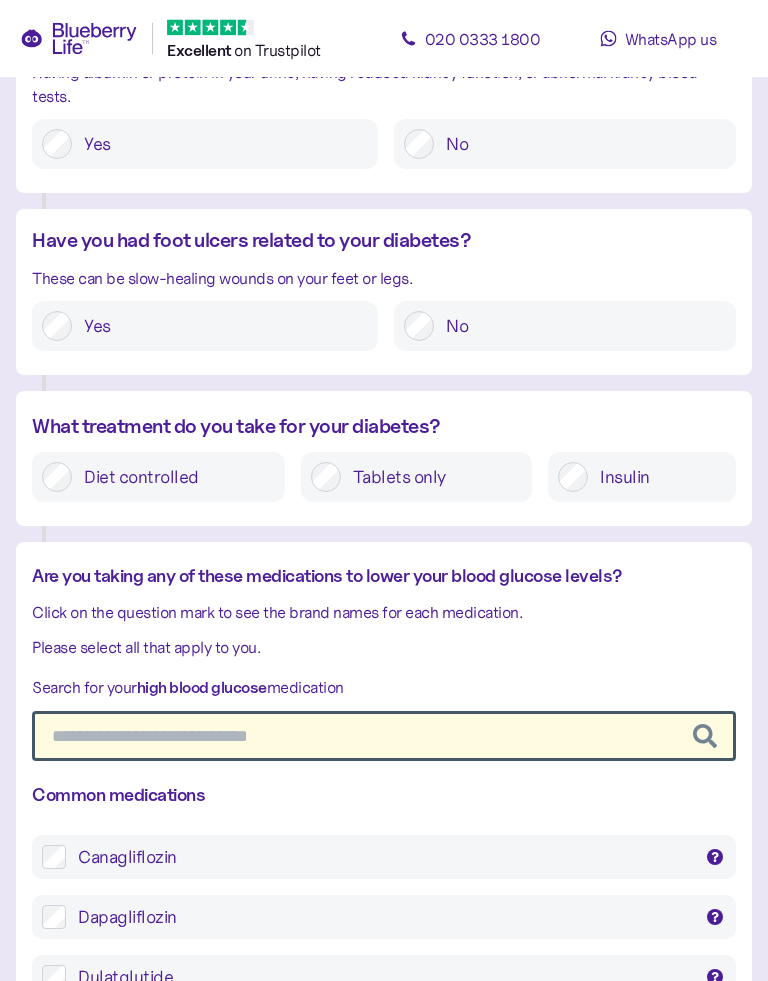 scroll, scrollTop: 2590, scrollLeft: 0, axis: vertical 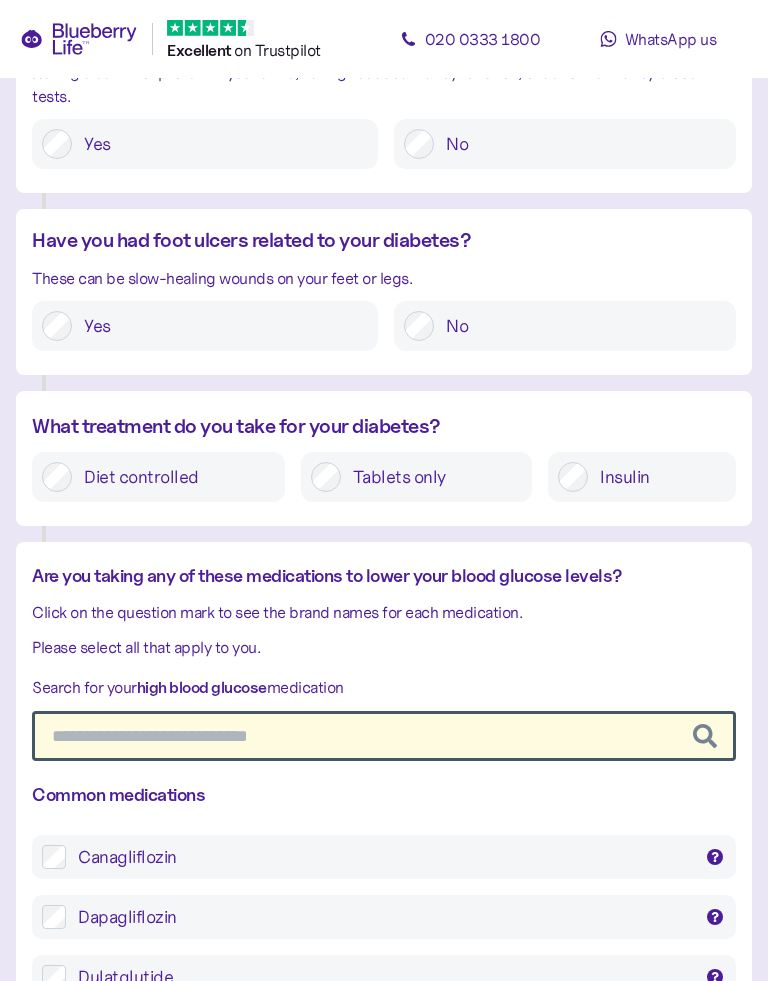 click at bounding box center [384, 736] 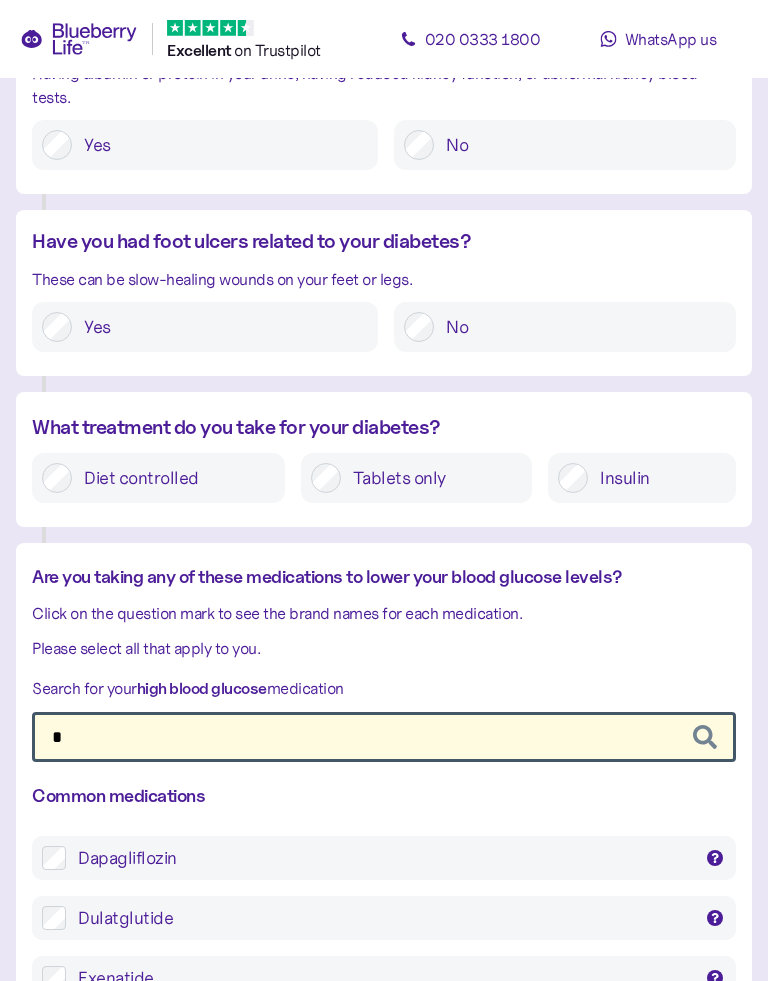 scroll, scrollTop: 2658, scrollLeft: 0, axis: vertical 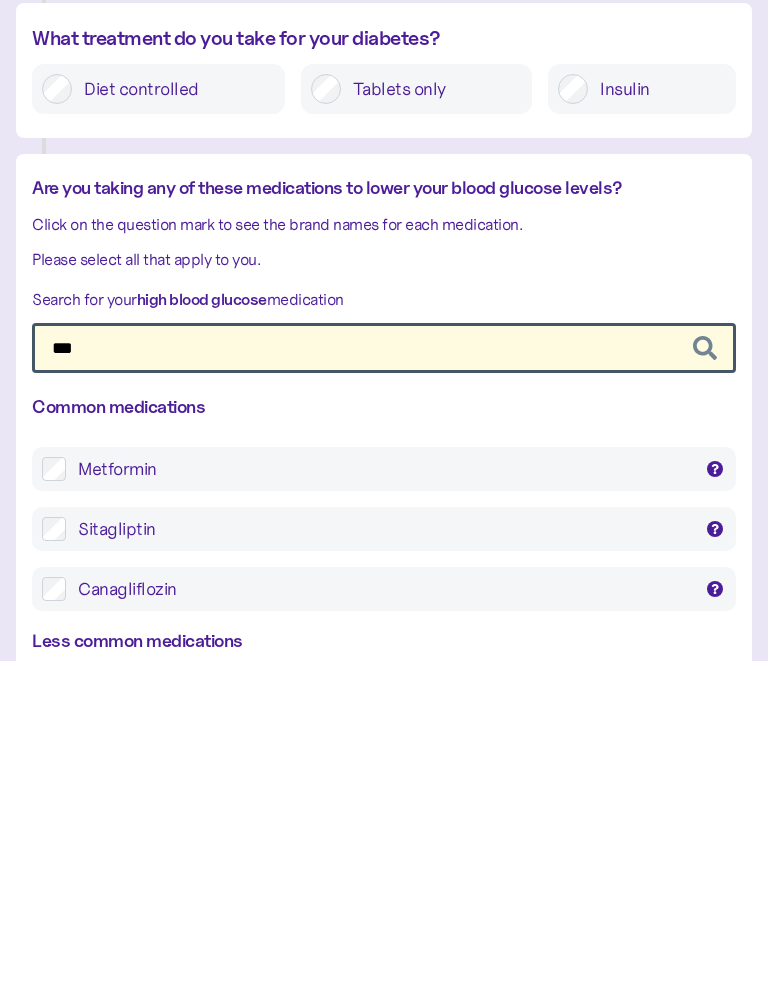 type on "***" 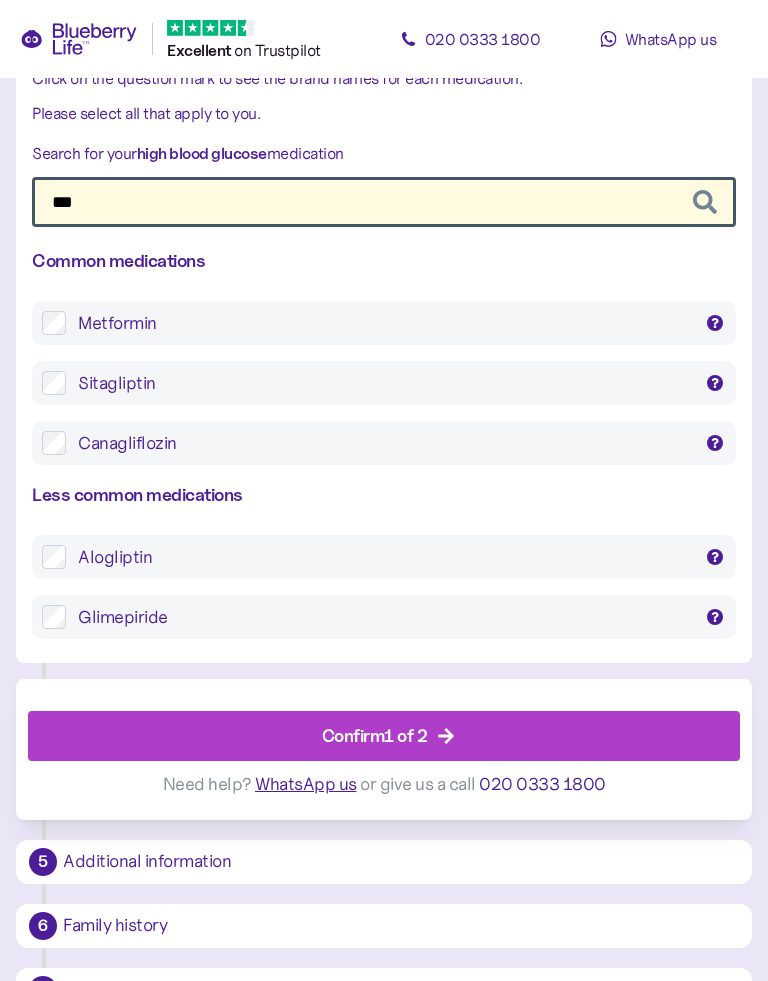 scroll, scrollTop: 3156, scrollLeft: 0, axis: vertical 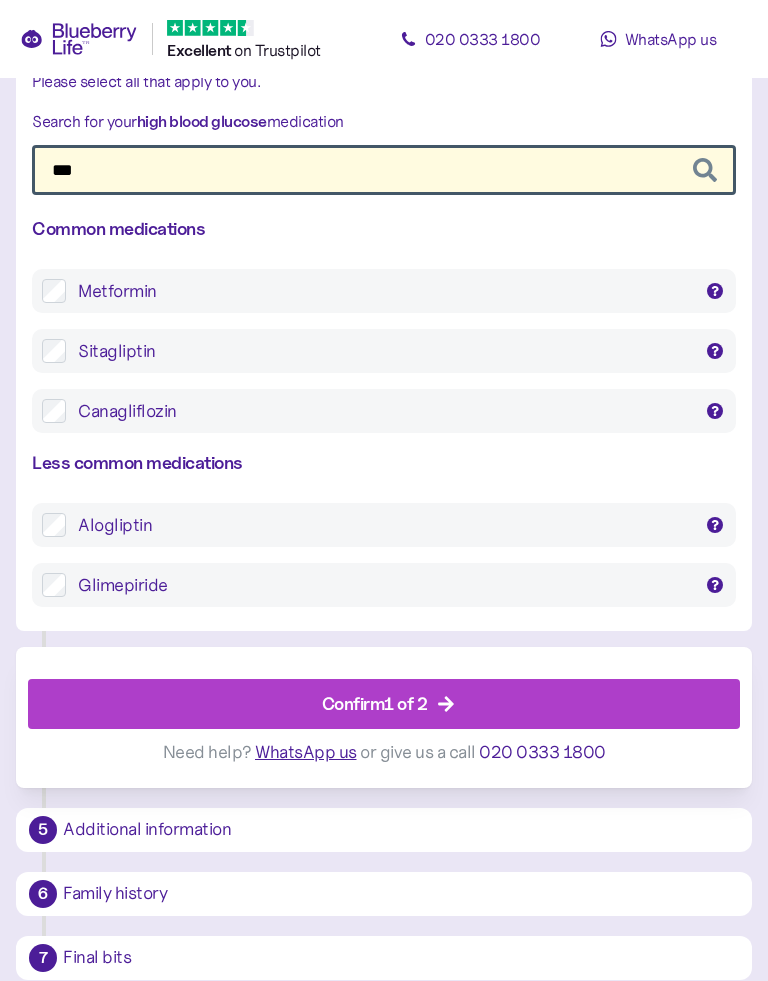 click on "Confirm  1 of 2" at bounding box center (388, 704) 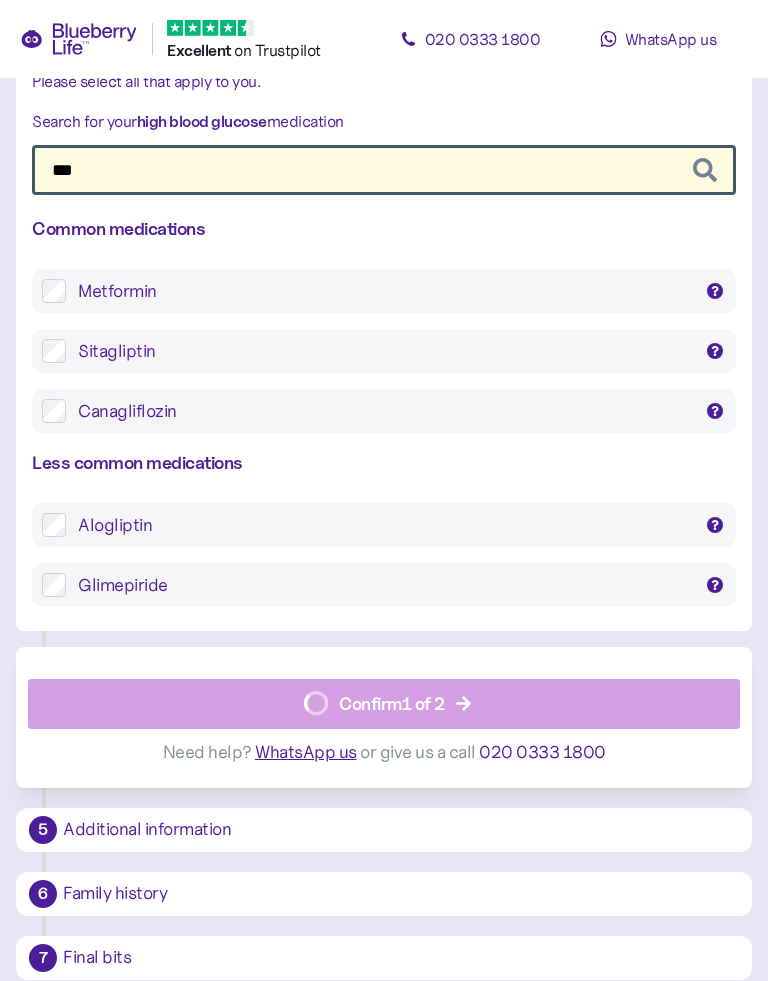 click on "Confirm [NUMBER] of [NUMBER] Need help? WhatsApp us or give us a call [PHONE]" at bounding box center (384, 717) 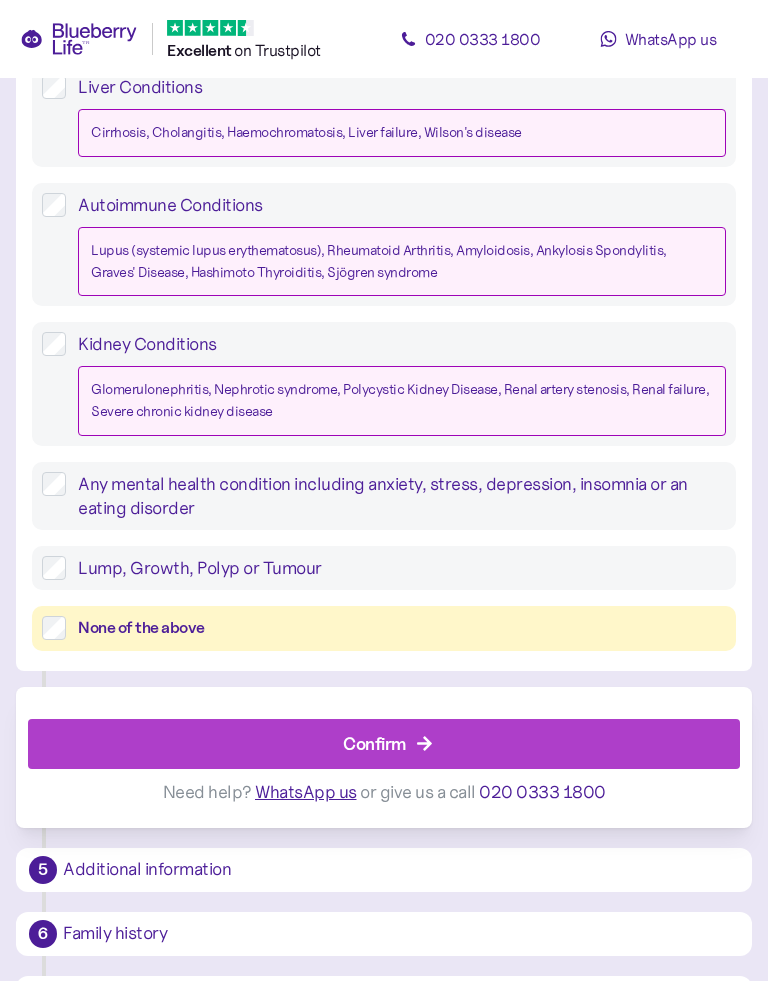 scroll, scrollTop: 166, scrollLeft: 0, axis: vertical 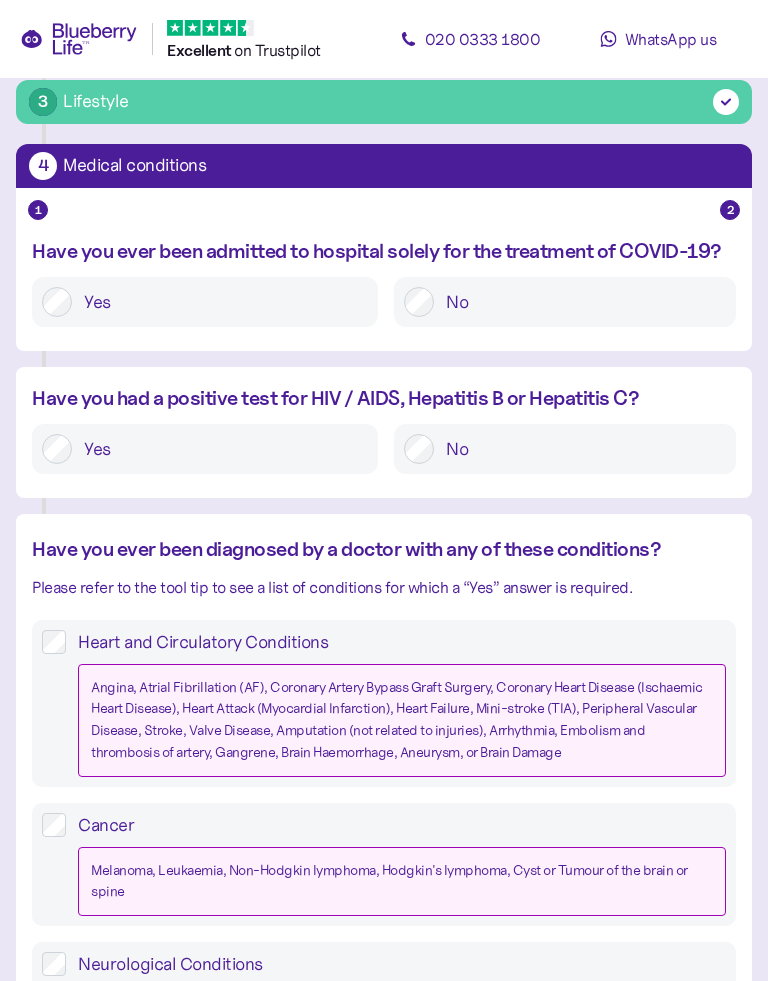 click on "No" at bounding box center [580, 302] 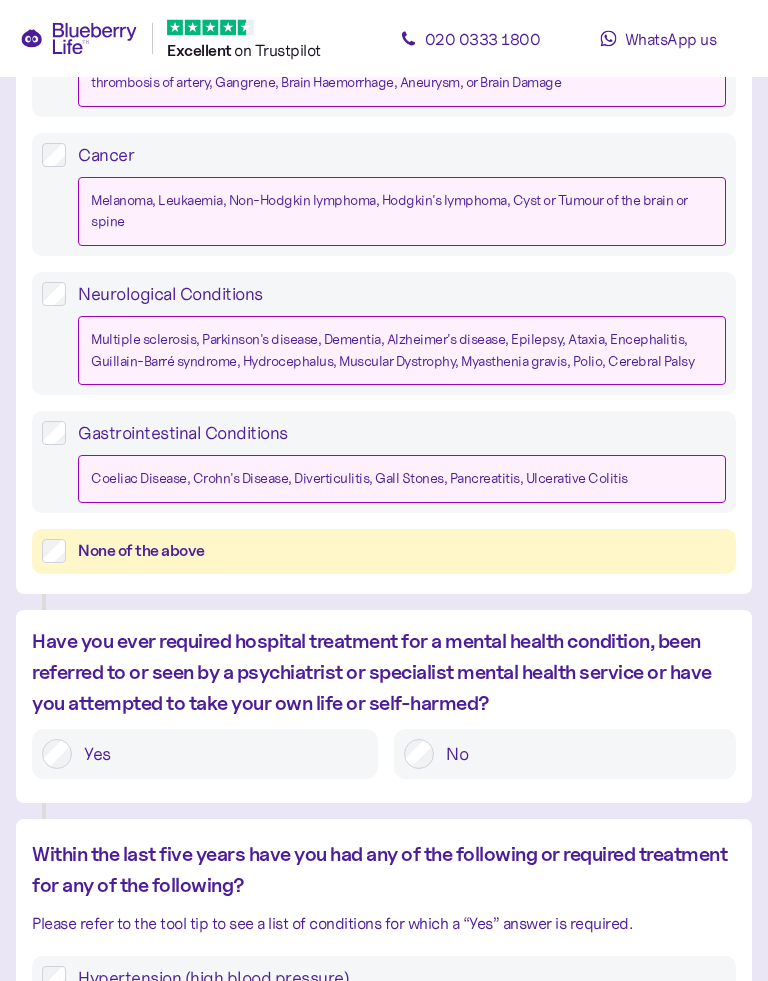 scroll, scrollTop: 836, scrollLeft: 0, axis: vertical 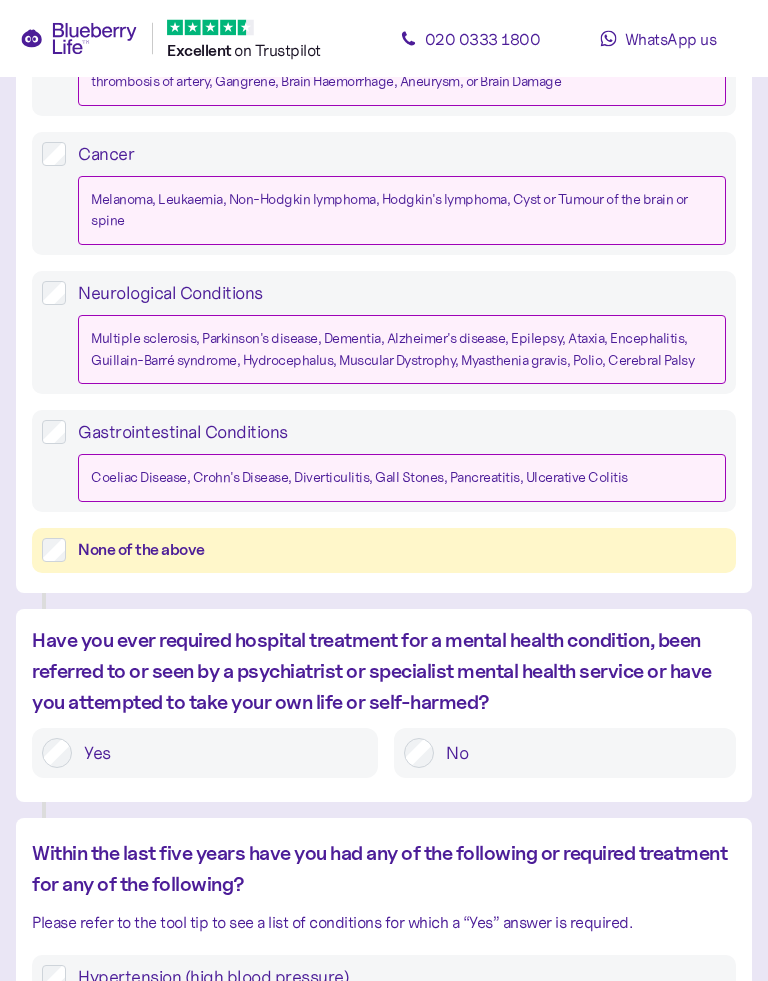 click on "None of the above" at bounding box center (402, 551) 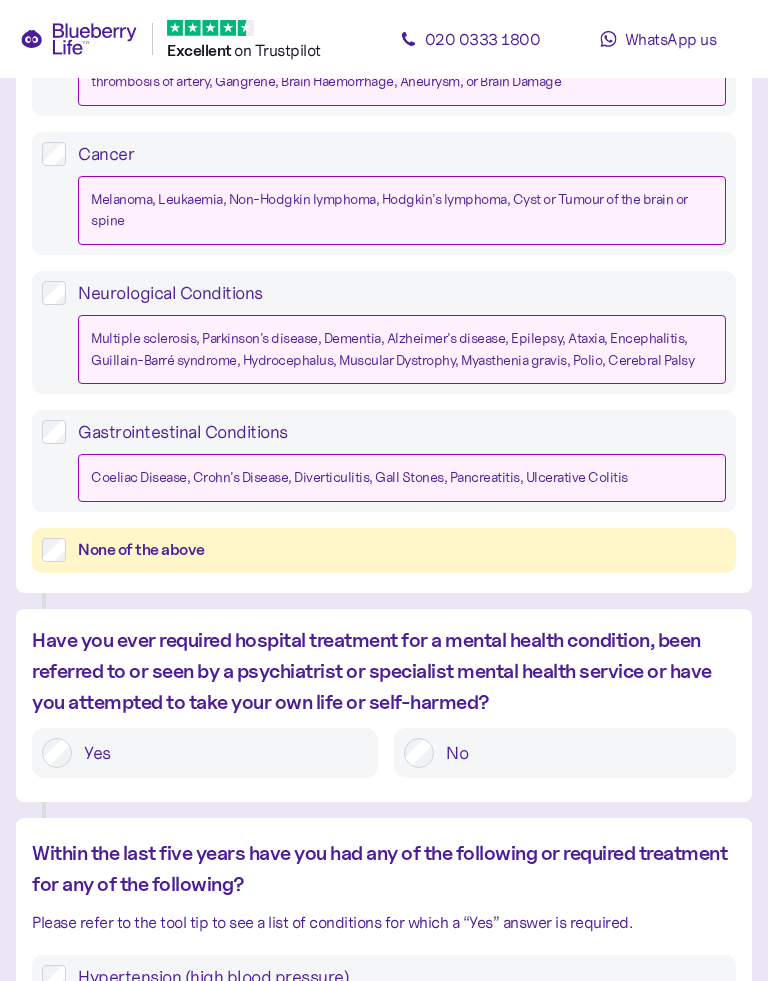 click on "No" at bounding box center (580, 753) 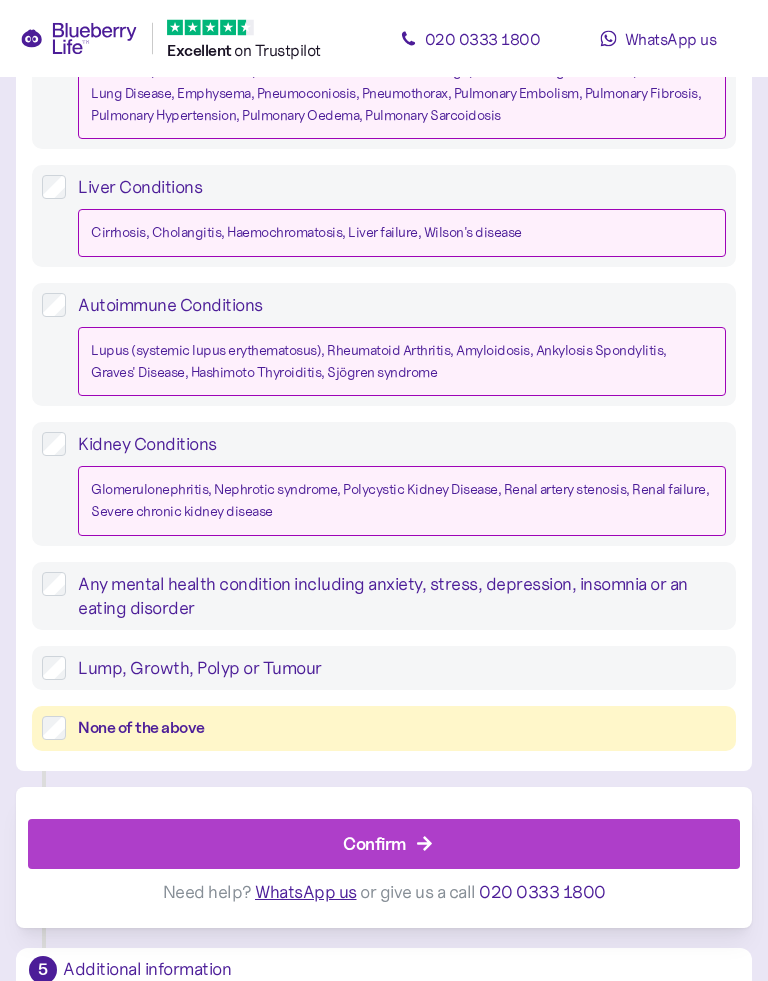 scroll, scrollTop: 1930, scrollLeft: 0, axis: vertical 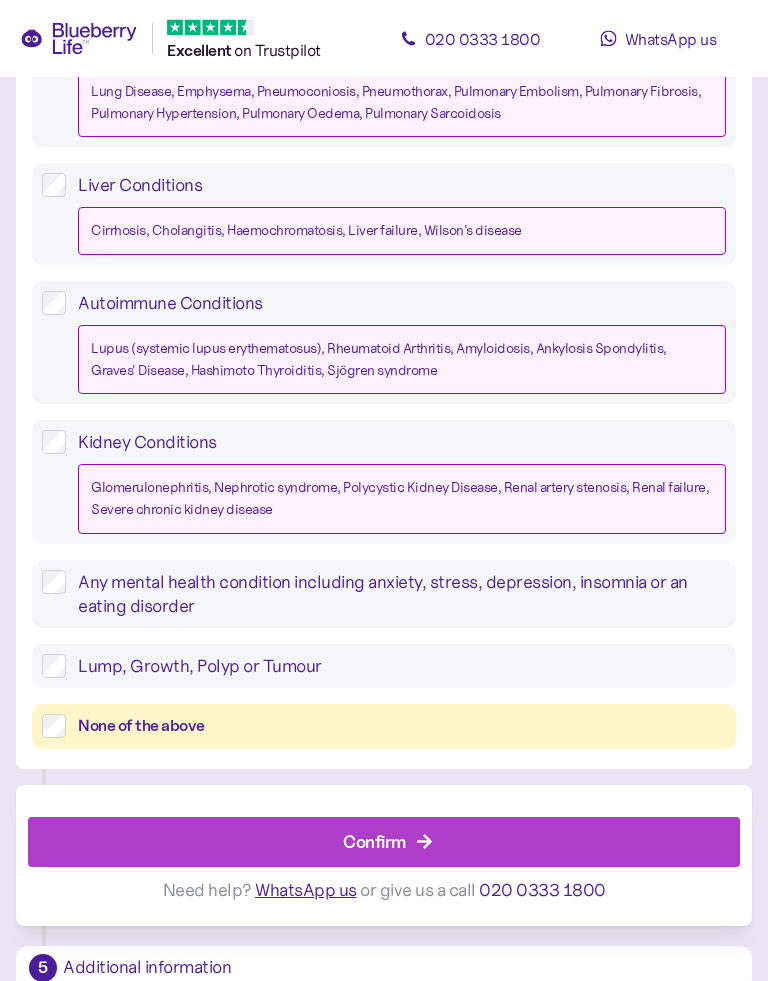 click on "None of the above" at bounding box center (402, 727) 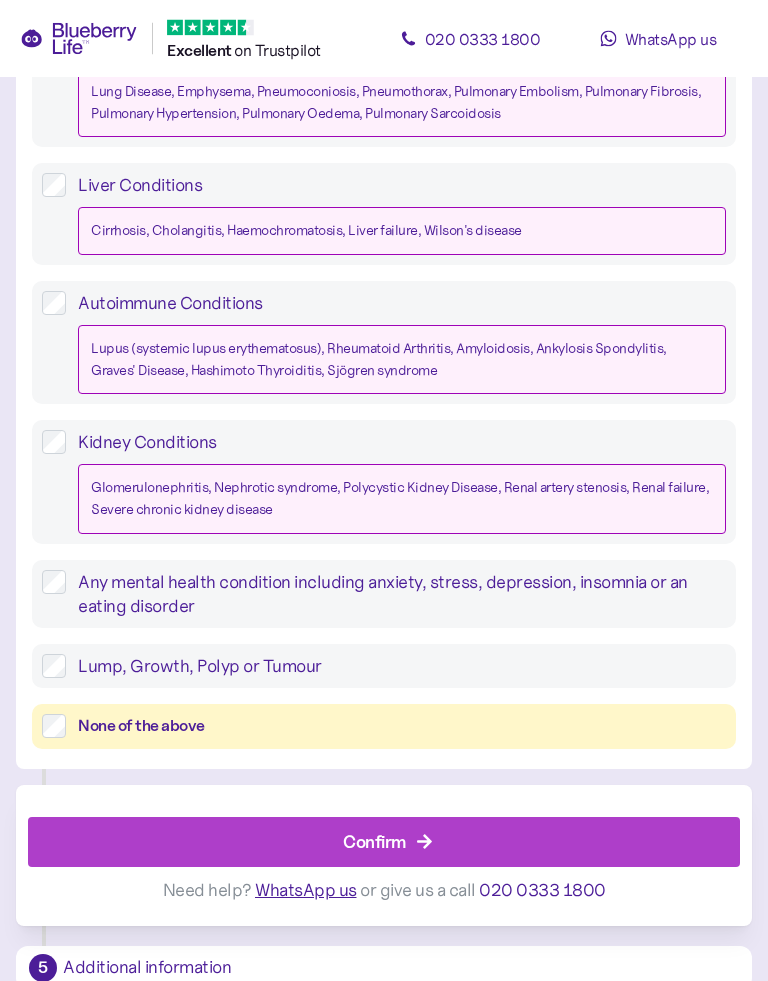 scroll, scrollTop: 1931, scrollLeft: 0, axis: vertical 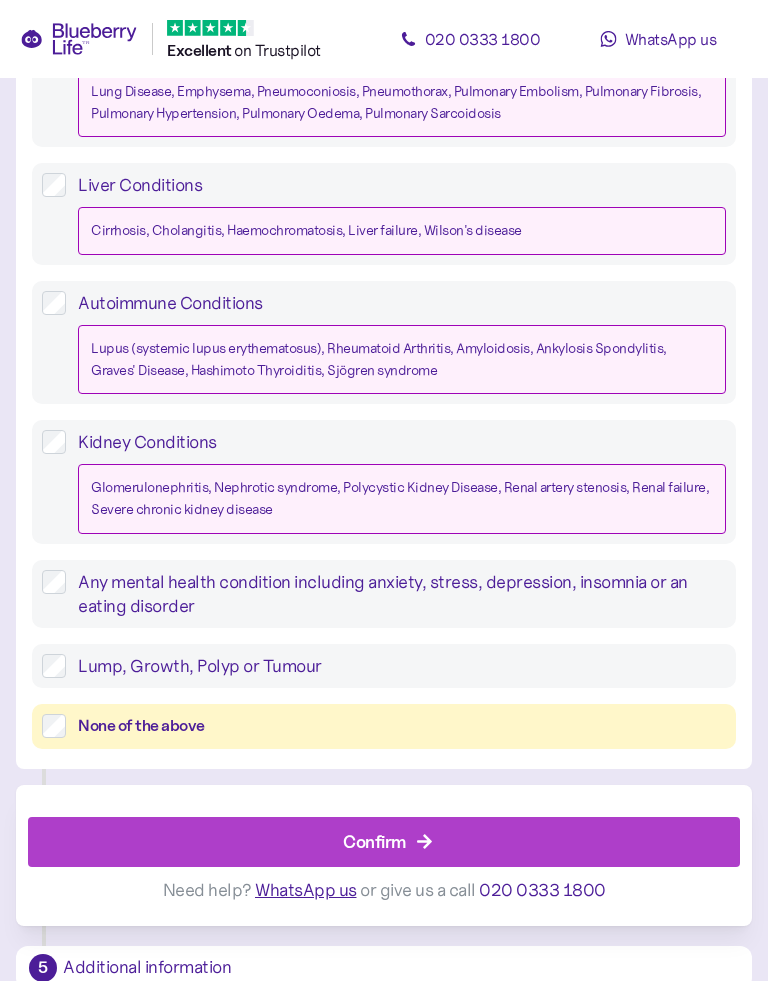 click on "Confirm" at bounding box center [388, 842] 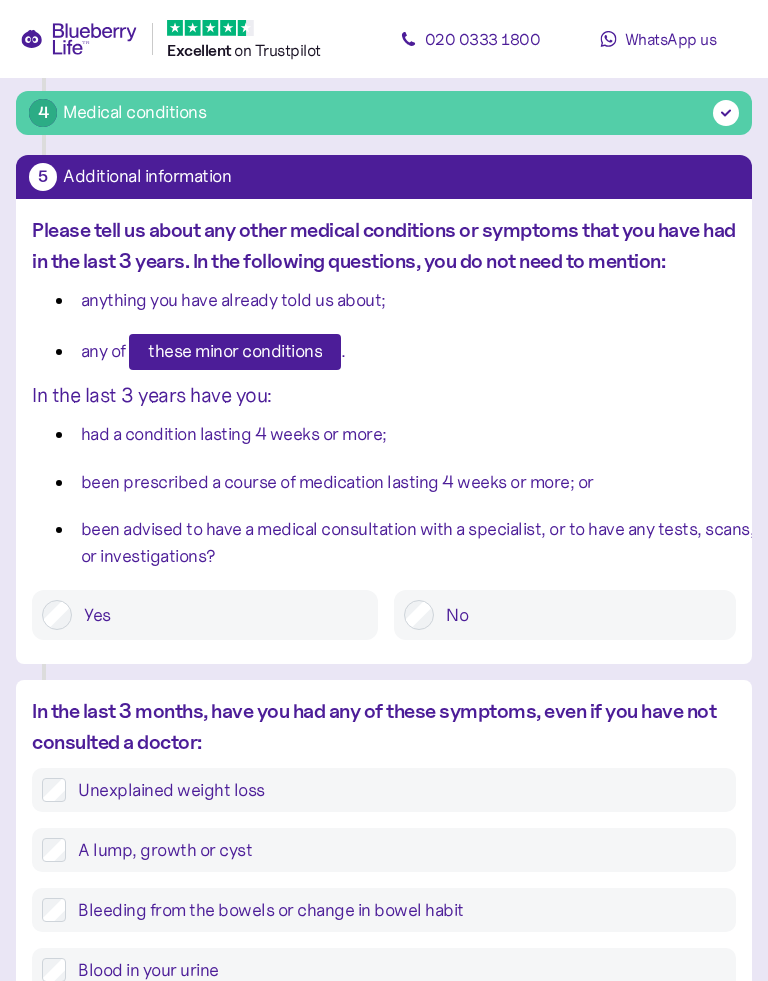 scroll, scrollTop: 198, scrollLeft: 0, axis: vertical 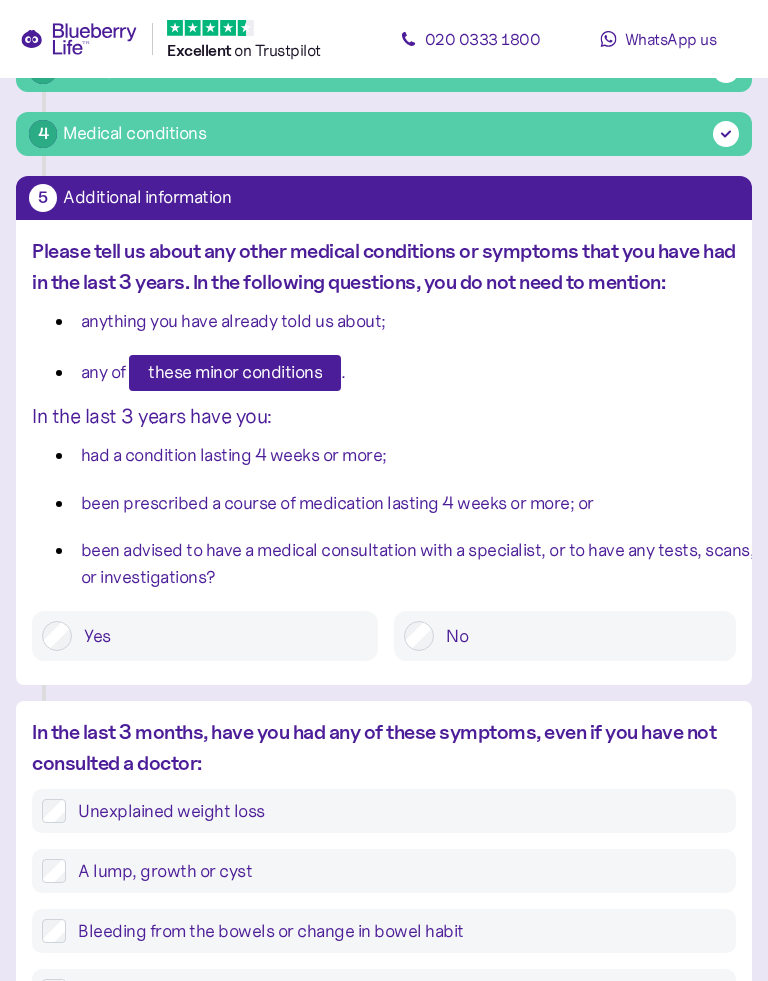 click on "No" at bounding box center [580, 636] 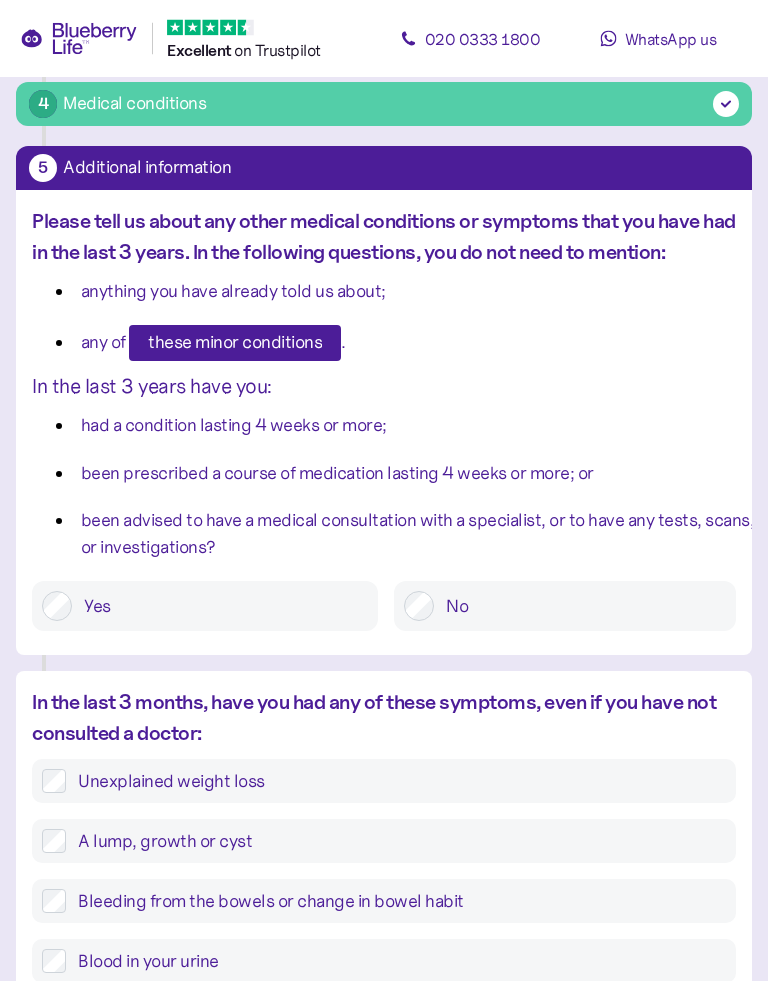 scroll, scrollTop: 228, scrollLeft: 0, axis: vertical 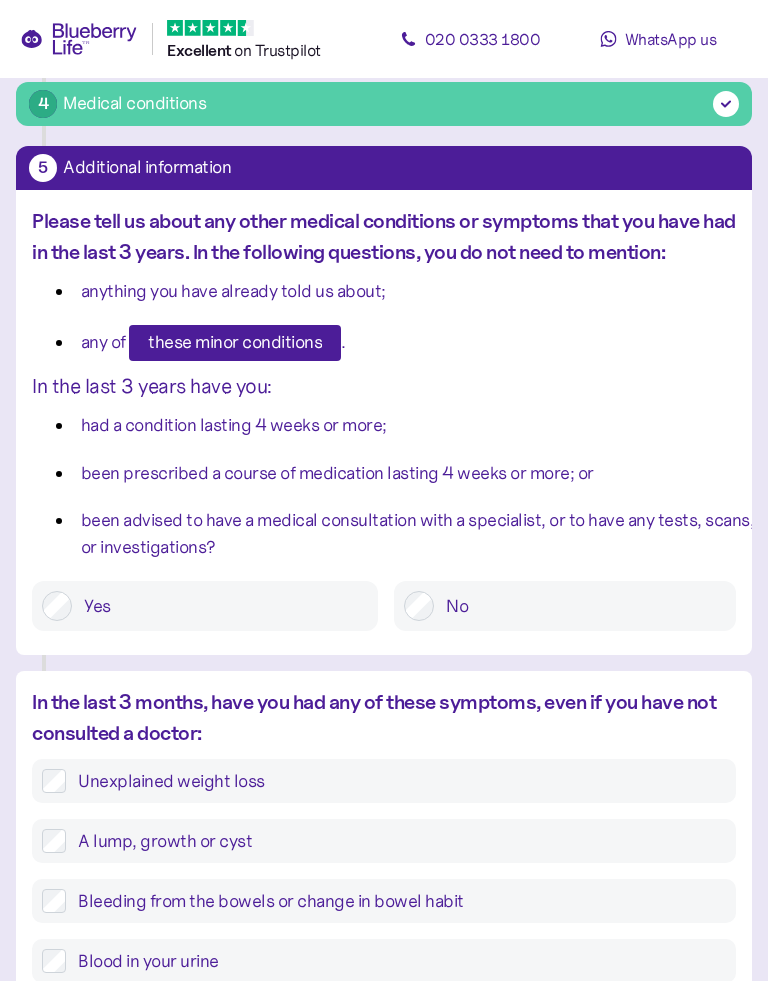 click on "these minor conditions" at bounding box center (235, 343) 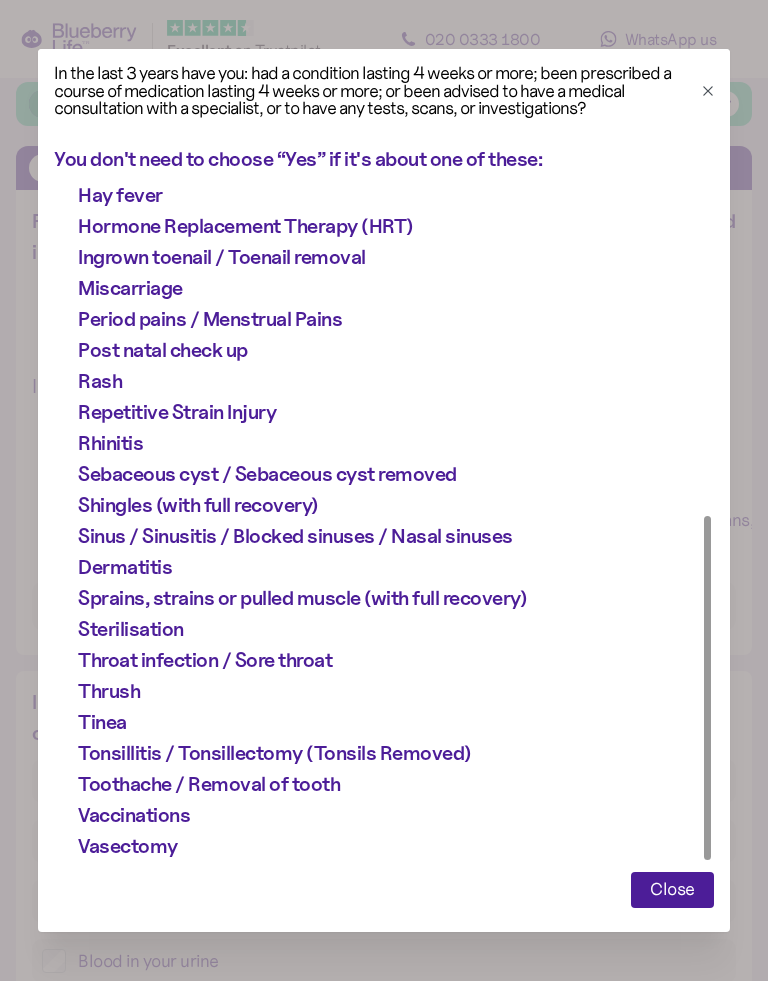 scroll, scrollTop: 677, scrollLeft: 0, axis: vertical 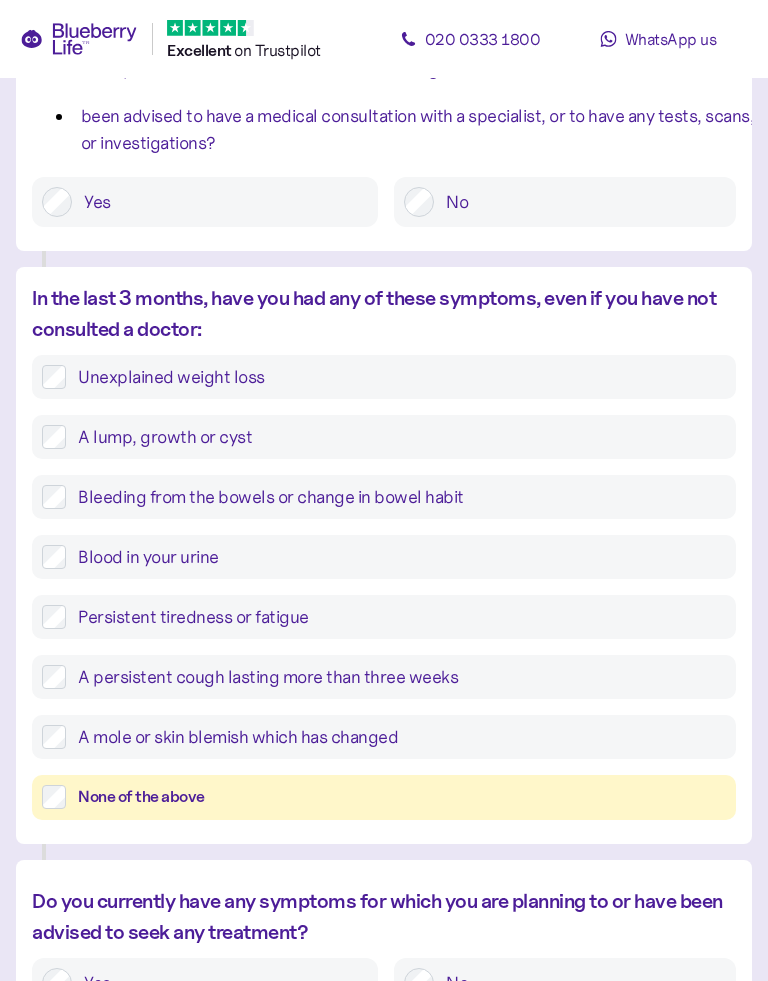 click on "None of the above" at bounding box center (402, 797) 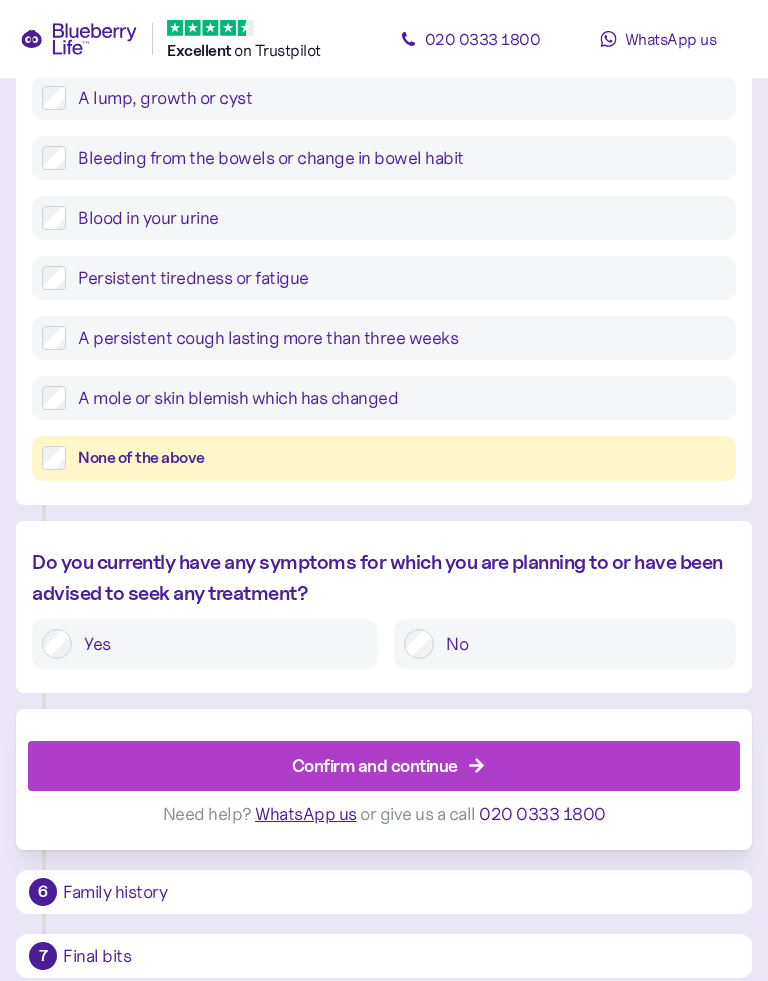scroll, scrollTop: 986, scrollLeft: 0, axis: vertical 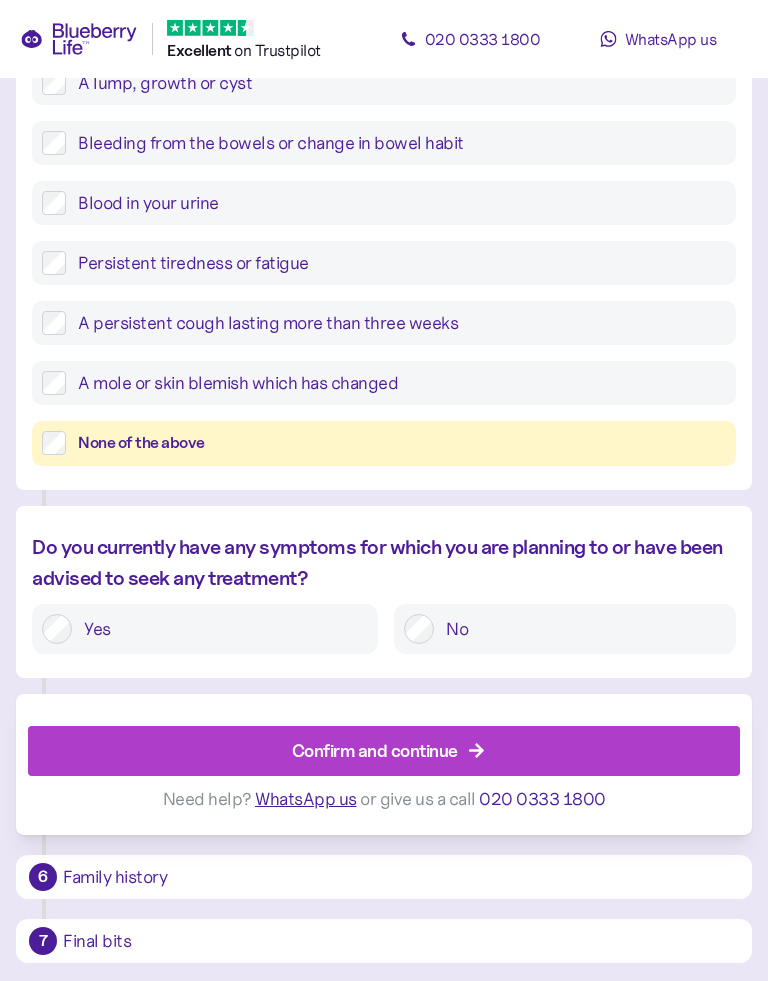 click on "No" at bounding box center [580, 629] 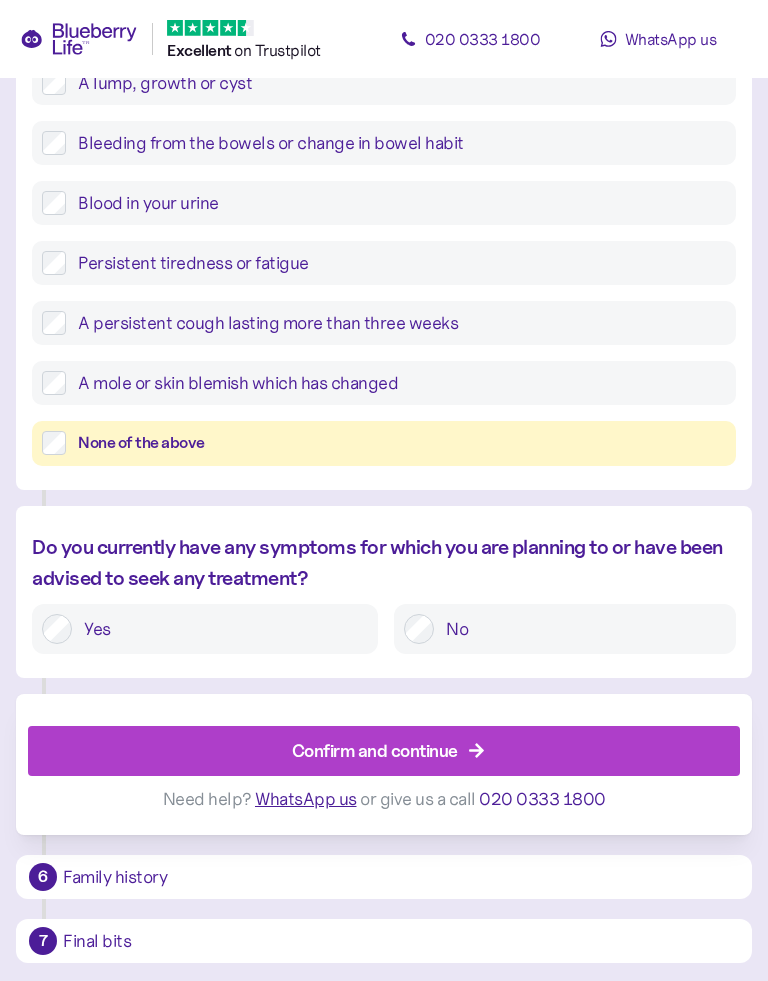click on "Confirm and continue" at bounding box center (388, 751) 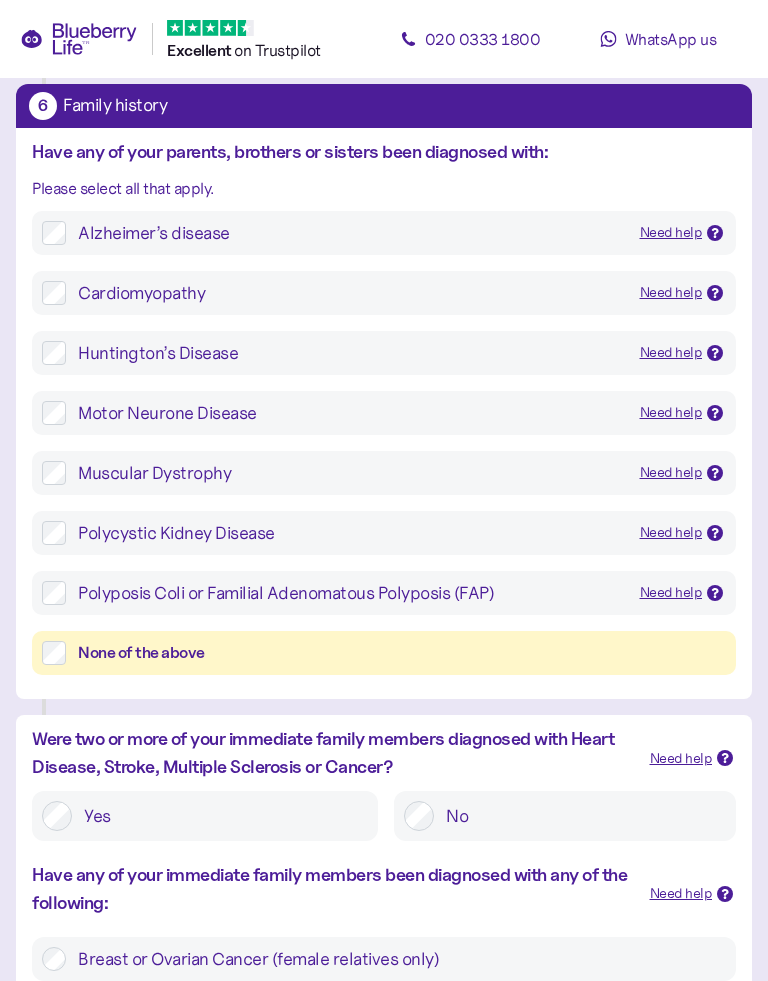 scroll, scrollTop: 262, scrollLeft: 0, axis: vertical 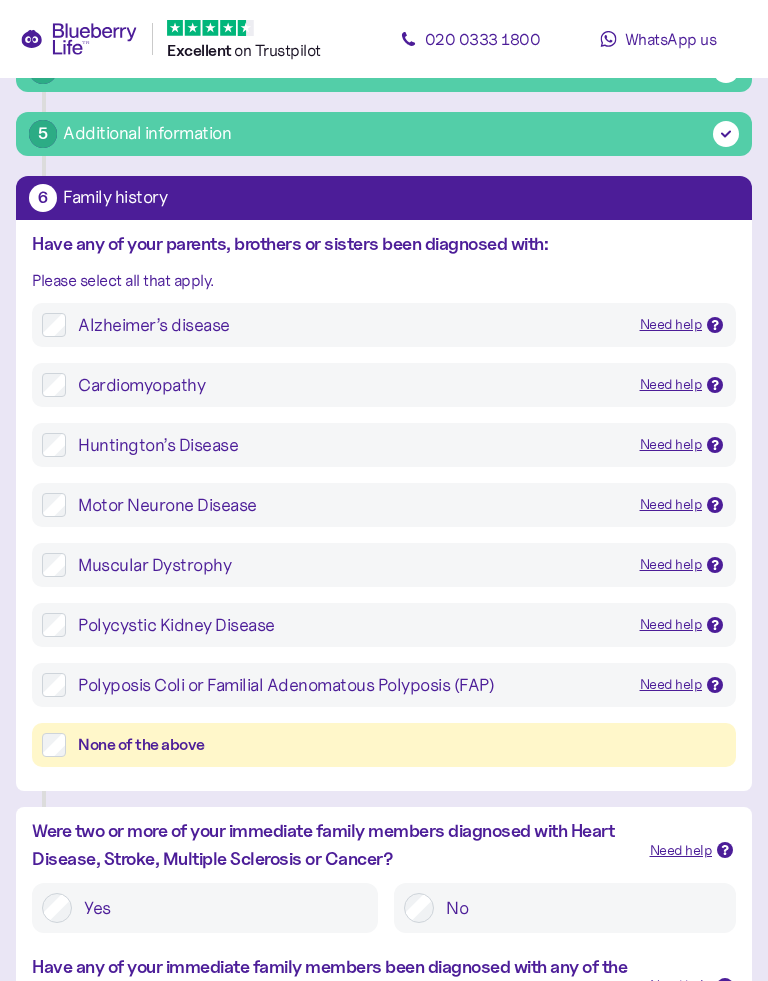 click on "Alzheimer’s disease Need help A progressive condition affecting the brain. Cardiomyopathy Need help A disease of the heart muscle. Huntington’s Disease Need help A genetic disorder that causes the progressive breakdown of nerve cells in the brain. Motor Neurone Disease Need help Motor neurone disease (MND) is a progressive disease that affects the nerves in the brain and spinal cord. Muscular Dystrophy Need help A group of inherited diseases that cause progressive weakness and loss of muscle mass. Polycystic Kidney Disease Need help A genetic disorder that causes fluid-filled cysts to develop in the kidneys. Polyposis Coli or Familial Adenomatous Polyposis (FAP) Need help A genetic disorder that causes the growth of polyps in the colon and rectum. None of the above" at bounding box center (384, 535) 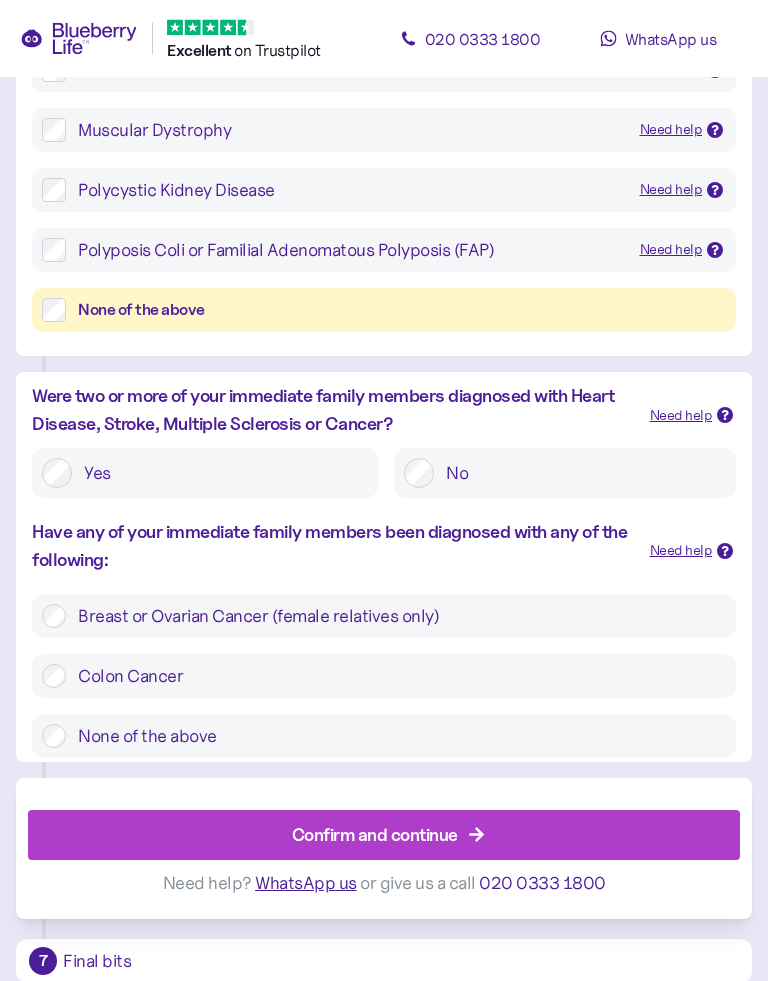 scroll, scrollTop: 697, scrollLeft: 0, axis: vertical 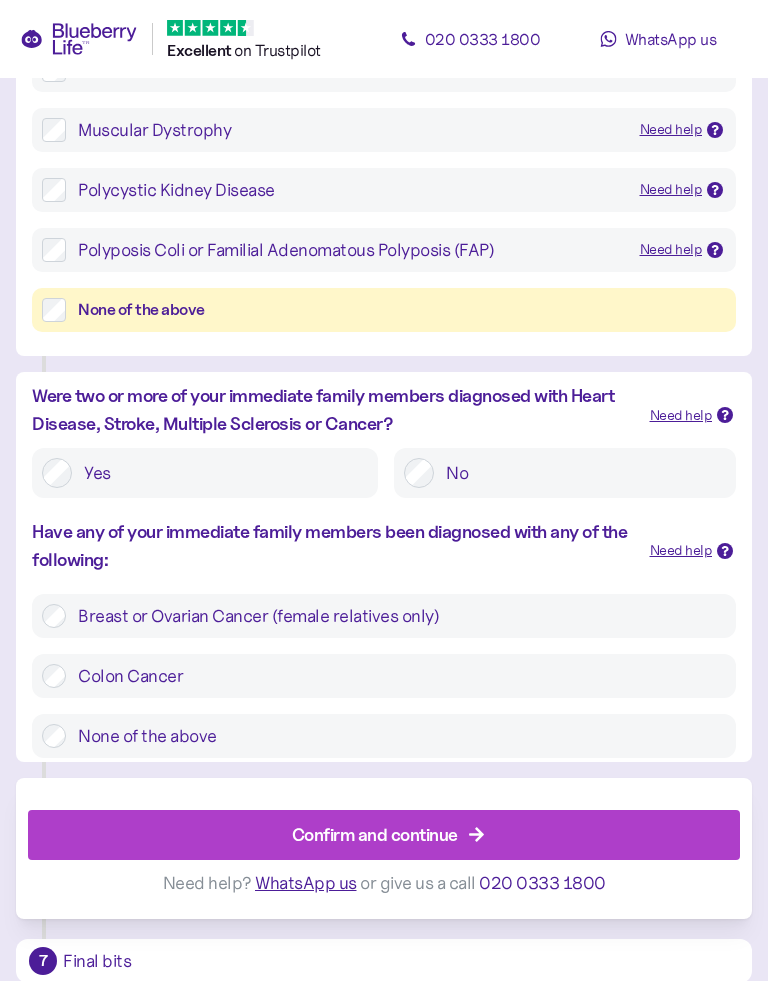 click on "No" at bounding box center [580, 473] 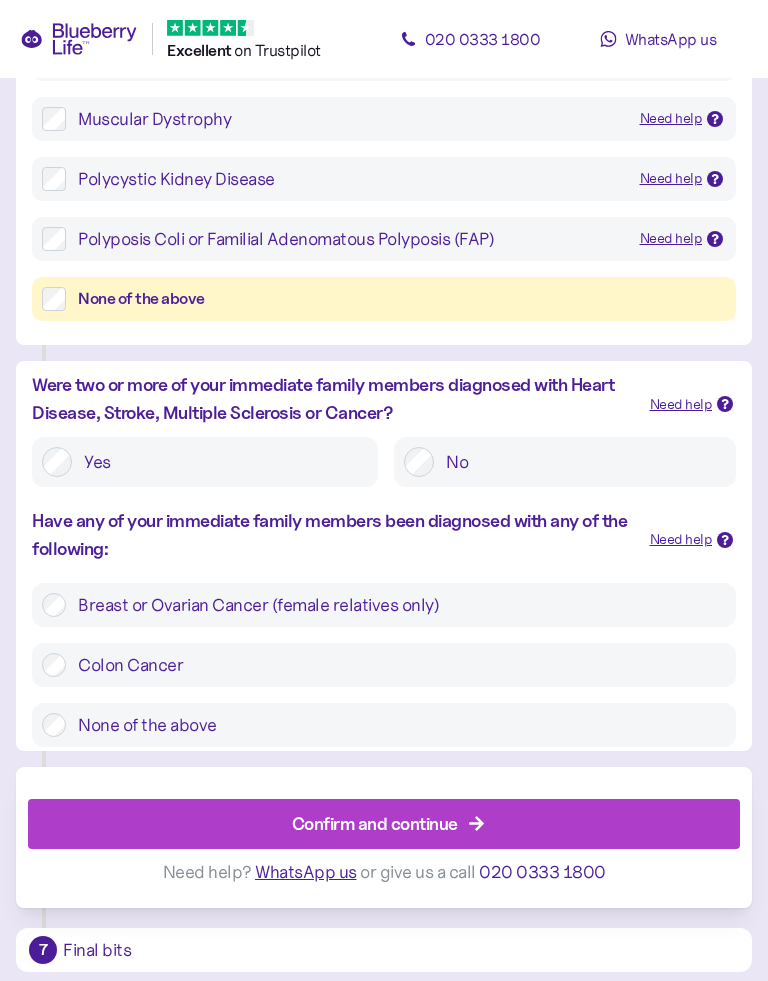 scroll, scrollTop: 713, scrollLeft: 0, axis: vertical 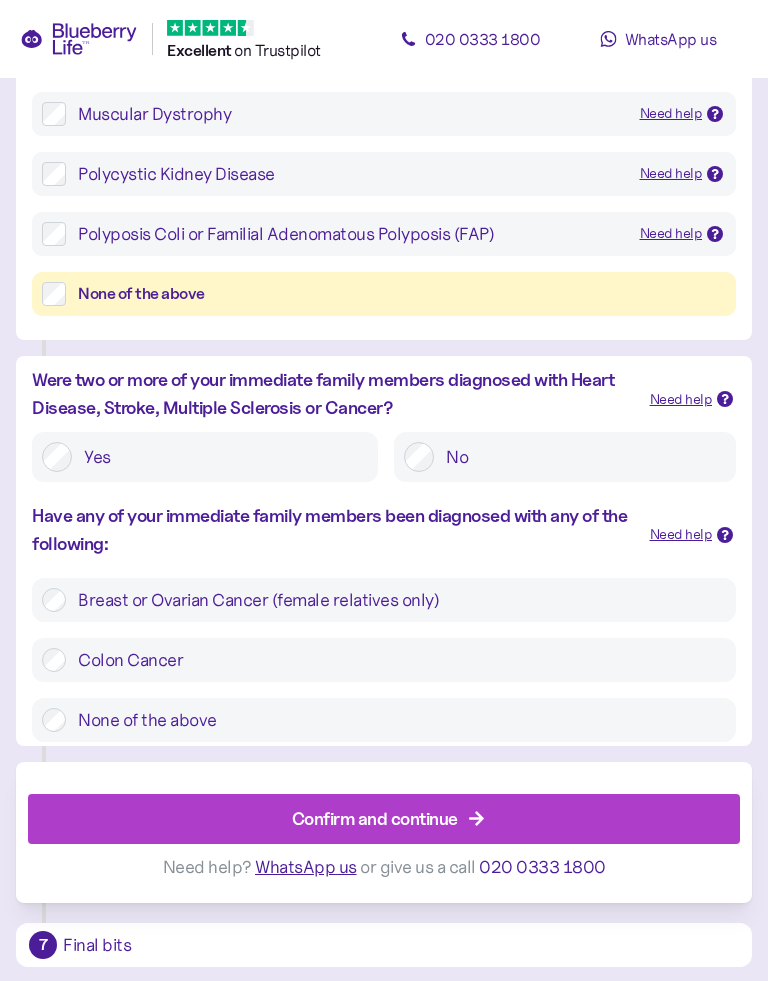click on "None of the above" at bounding box center (396, 720) 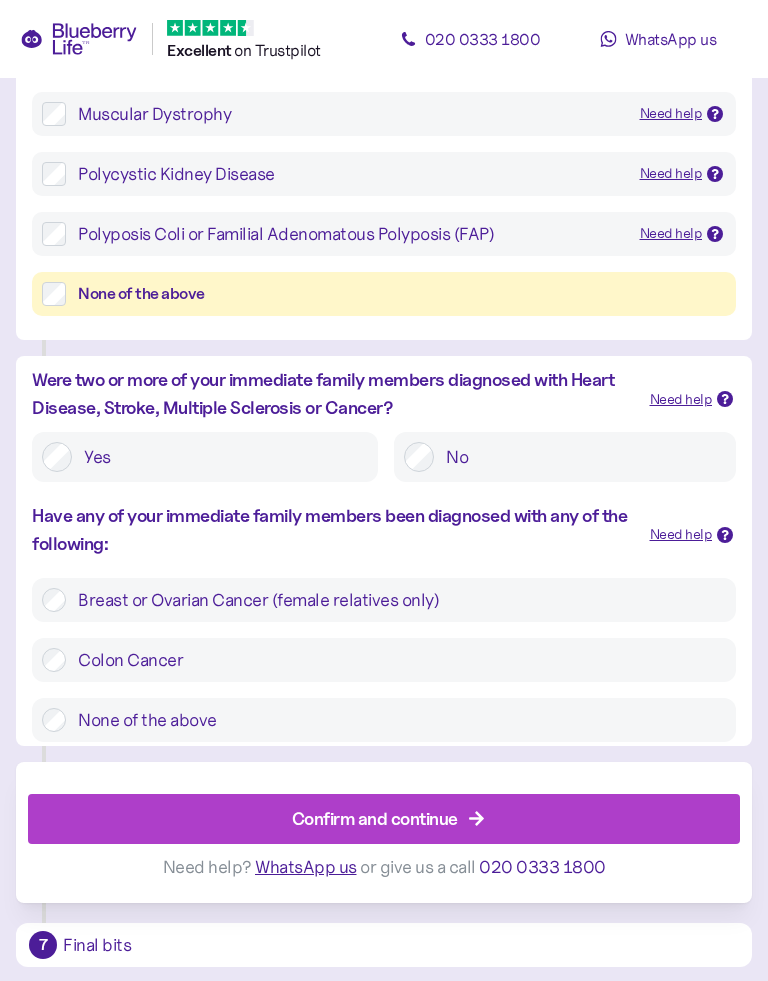 click on "Confirm and continue" at bounding box center [375, 818] 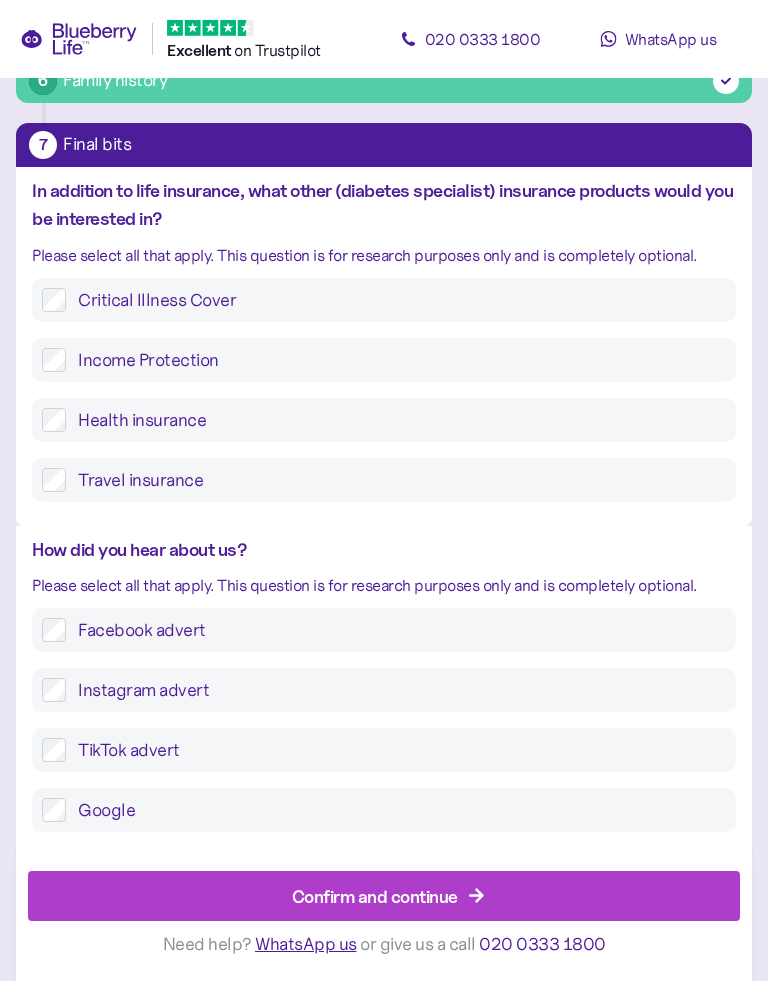 scroll, scrollTop: 326, scrollLeft: 0, axis: vertical 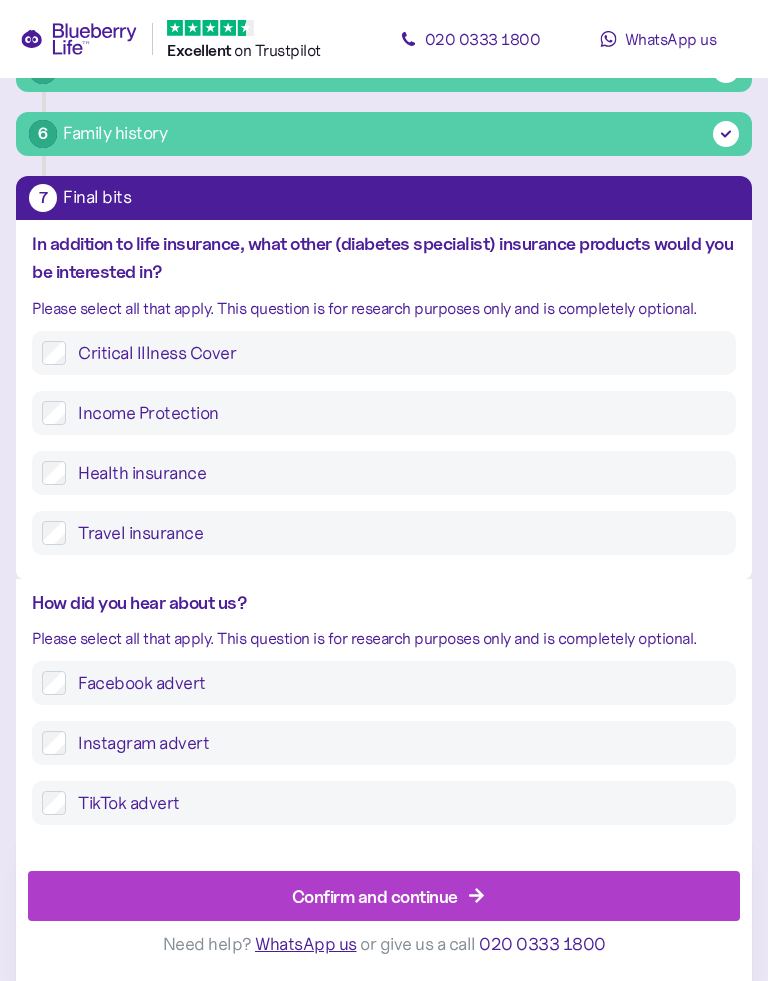 click on "Travel insurance" at bounding box center [396, 533] 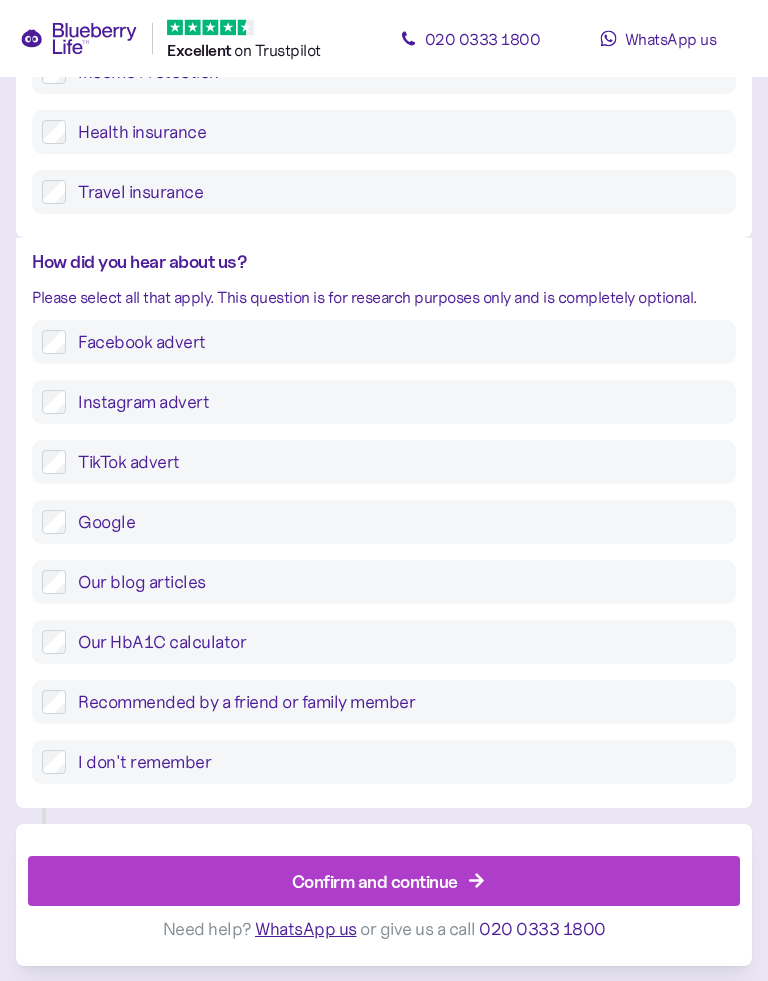scroll, scrollTop: 667, scrollLeft: 0, axis: vertical 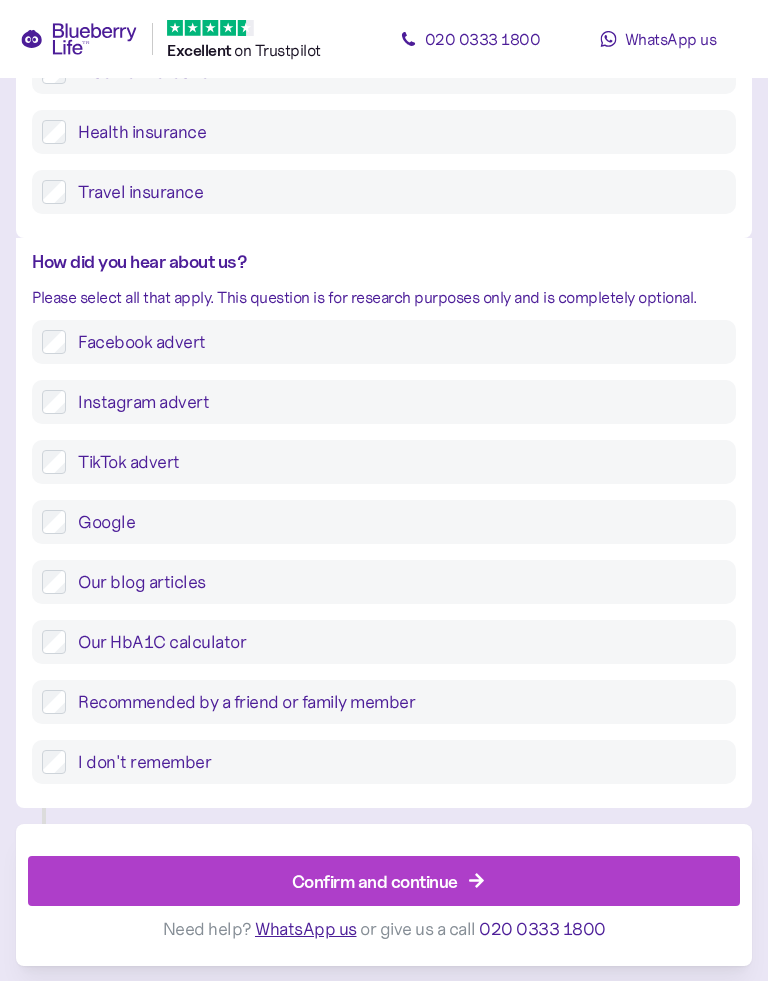 click on "Facebook advert" at bounding box center [396, 342] 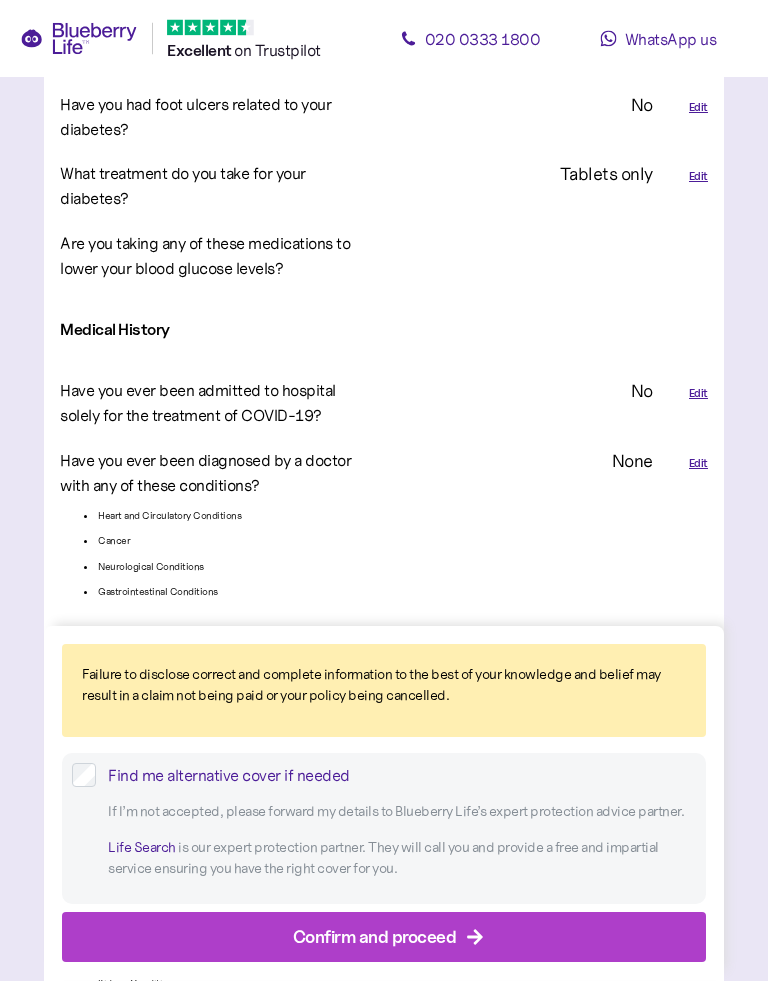 scroll, scrollTop: 2852, scrollLeft: 0, axis: vertical 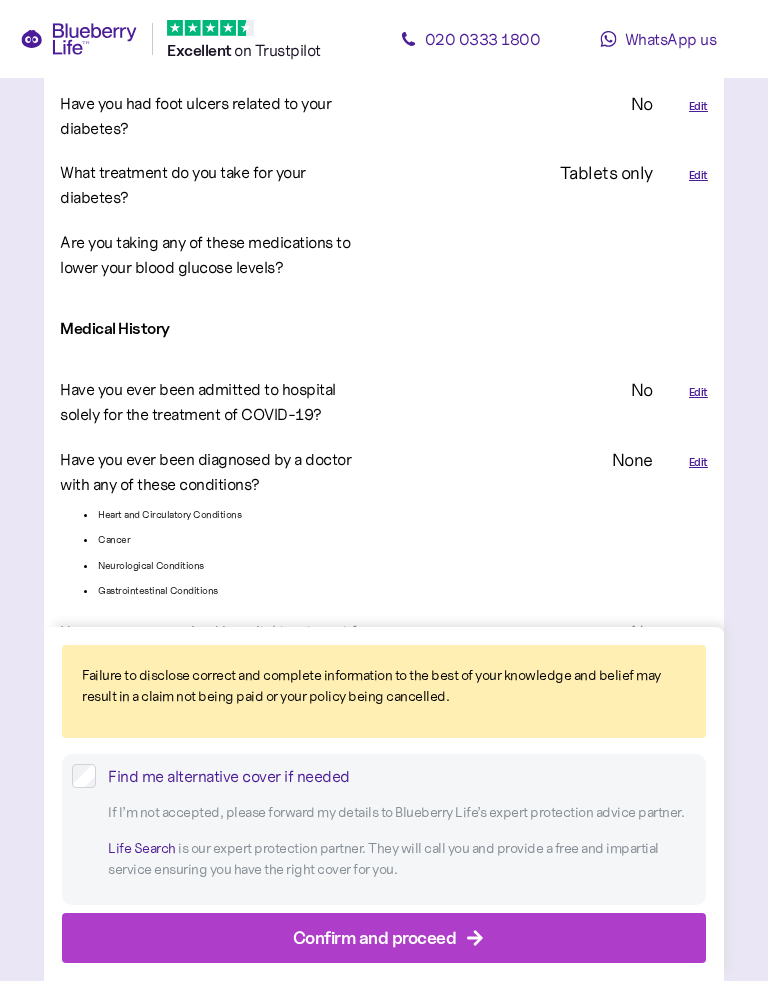 click on "Confirm and proceed" at bounding box center (375, 937) 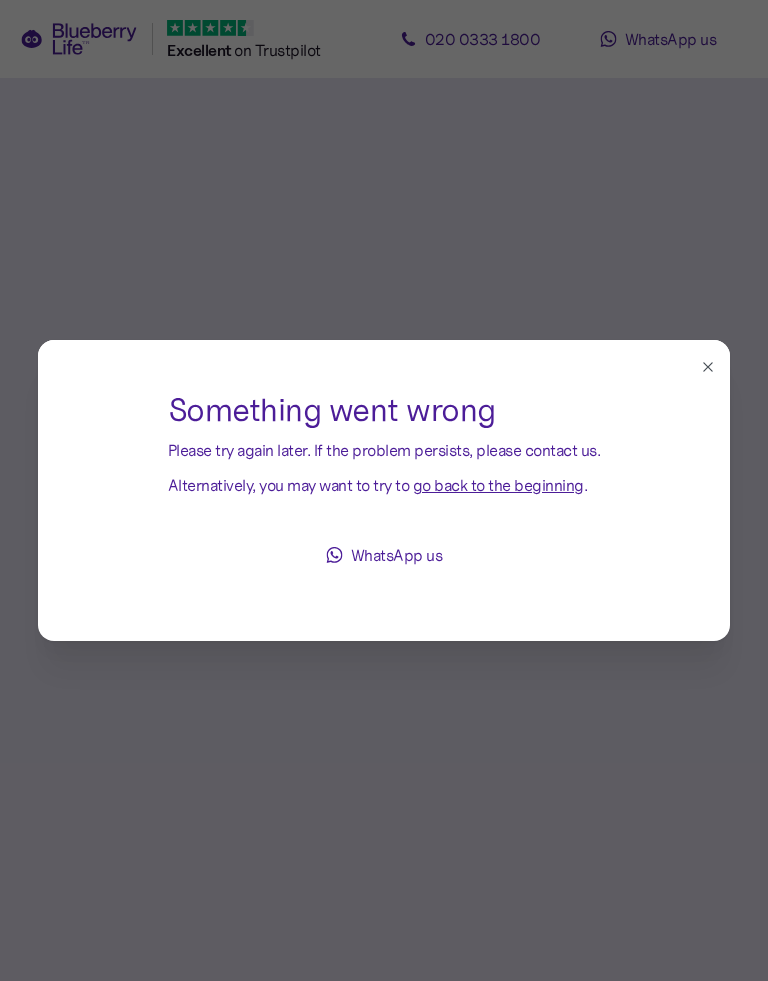 scroll, scrollTop: 0, scrollLeft: 0, axis: both 